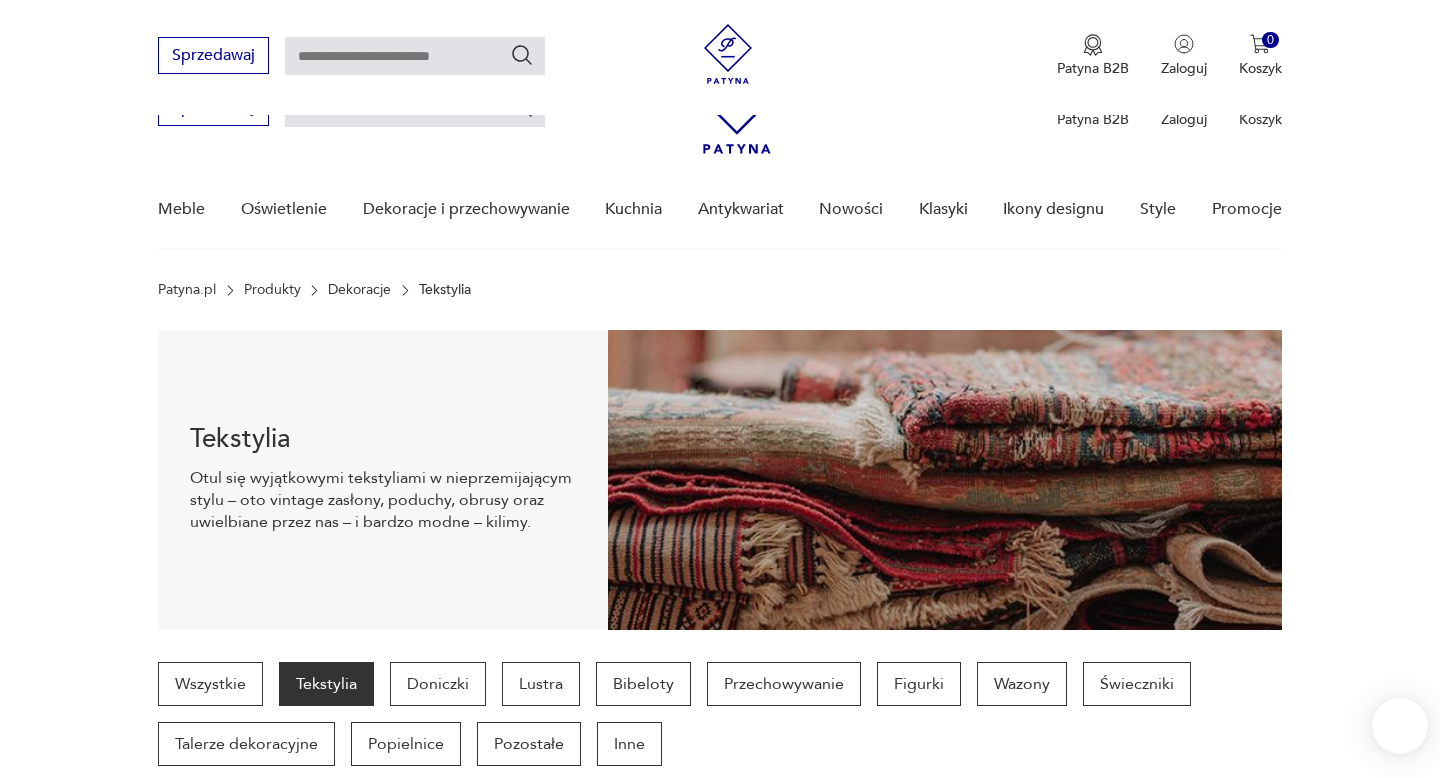 scroll, scrollTop: 778, scrollLeft: 0, axis: vertical 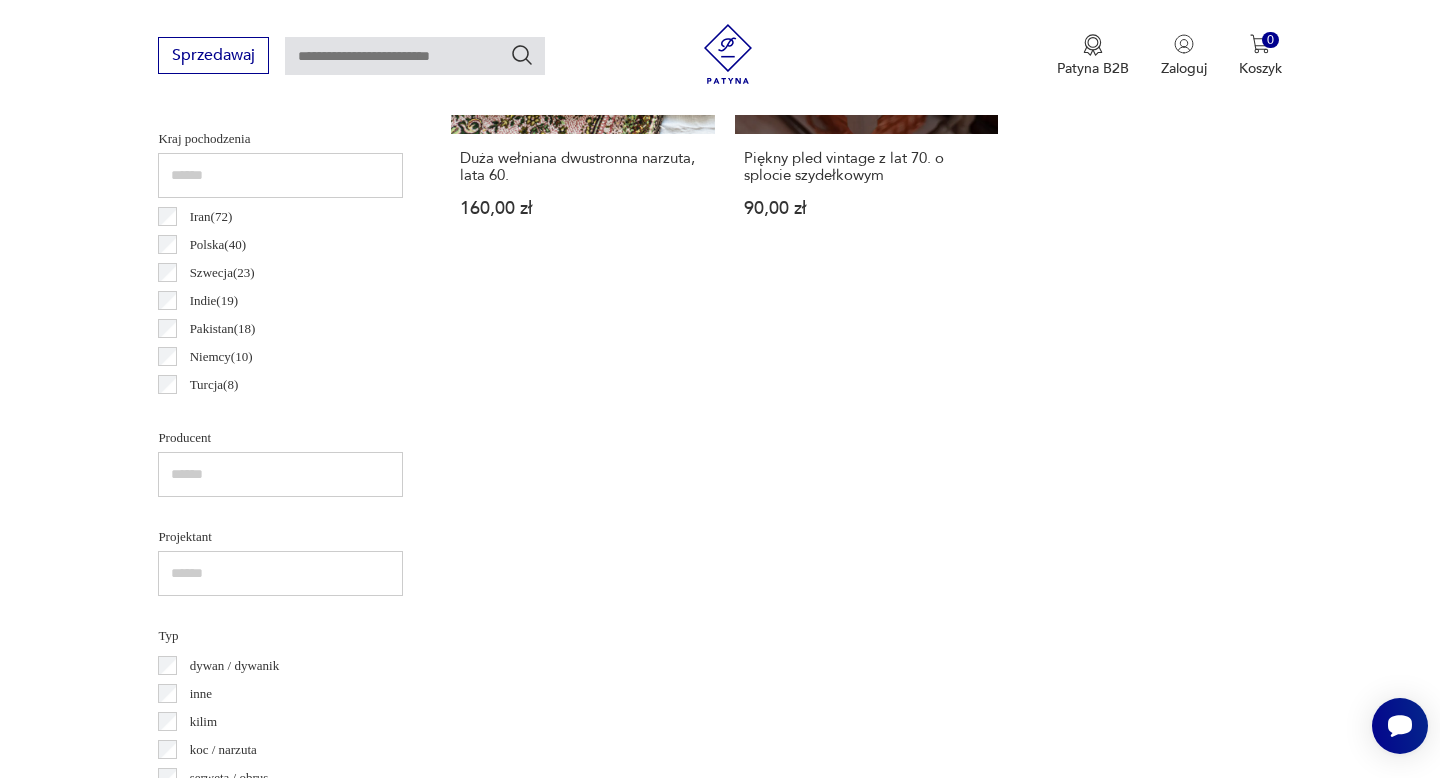 click at bounding box center (415, 56) 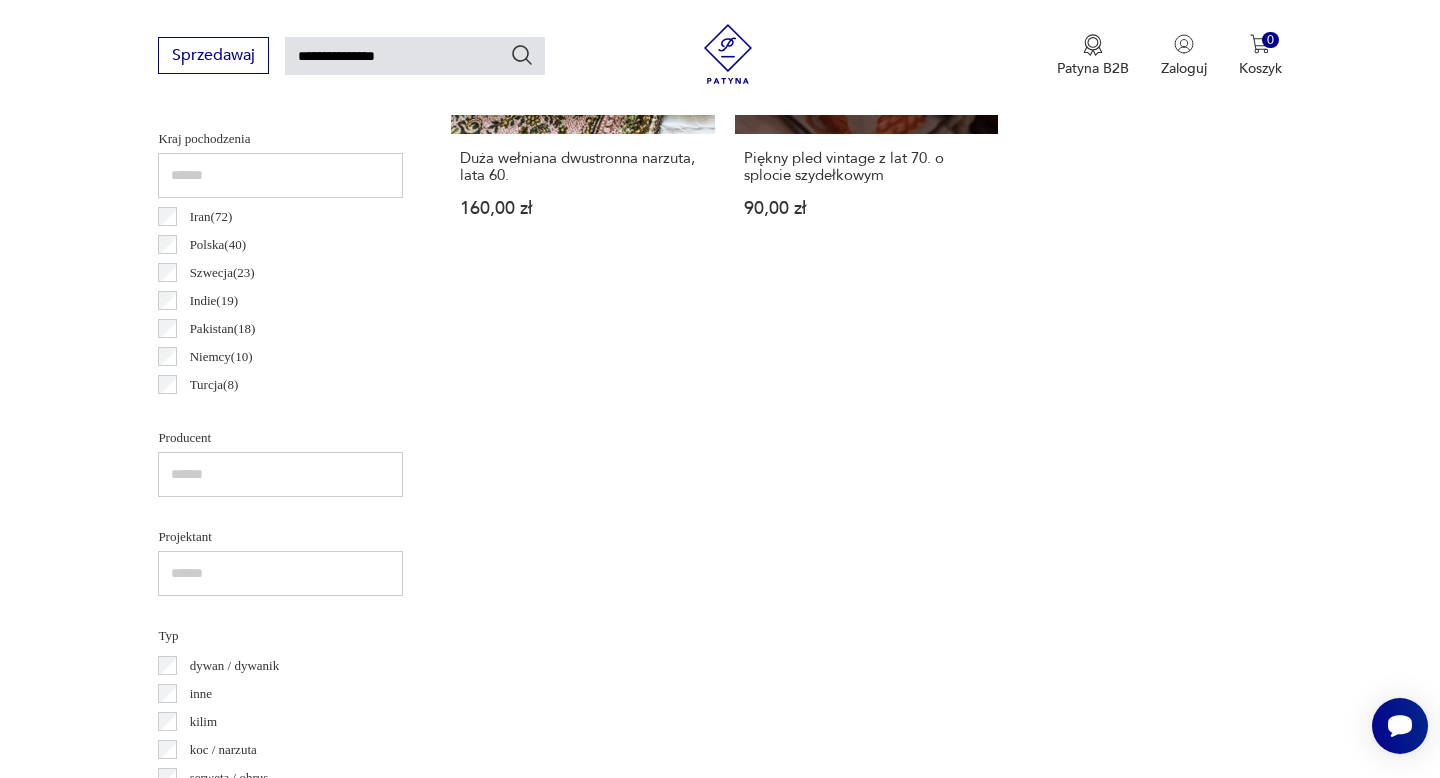 type on "**********" 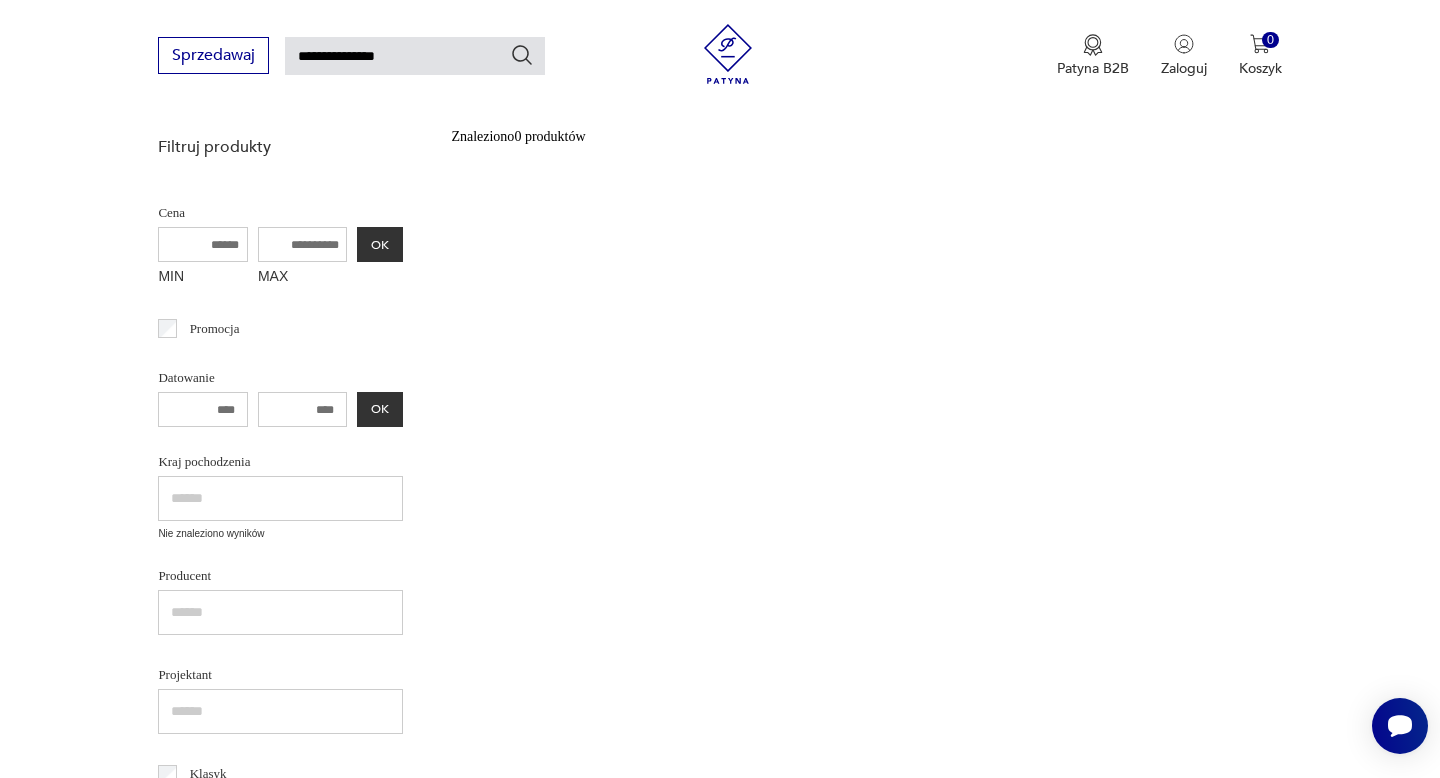 scroll, scrollTop: 0, scrollLeft: 0, axis: both 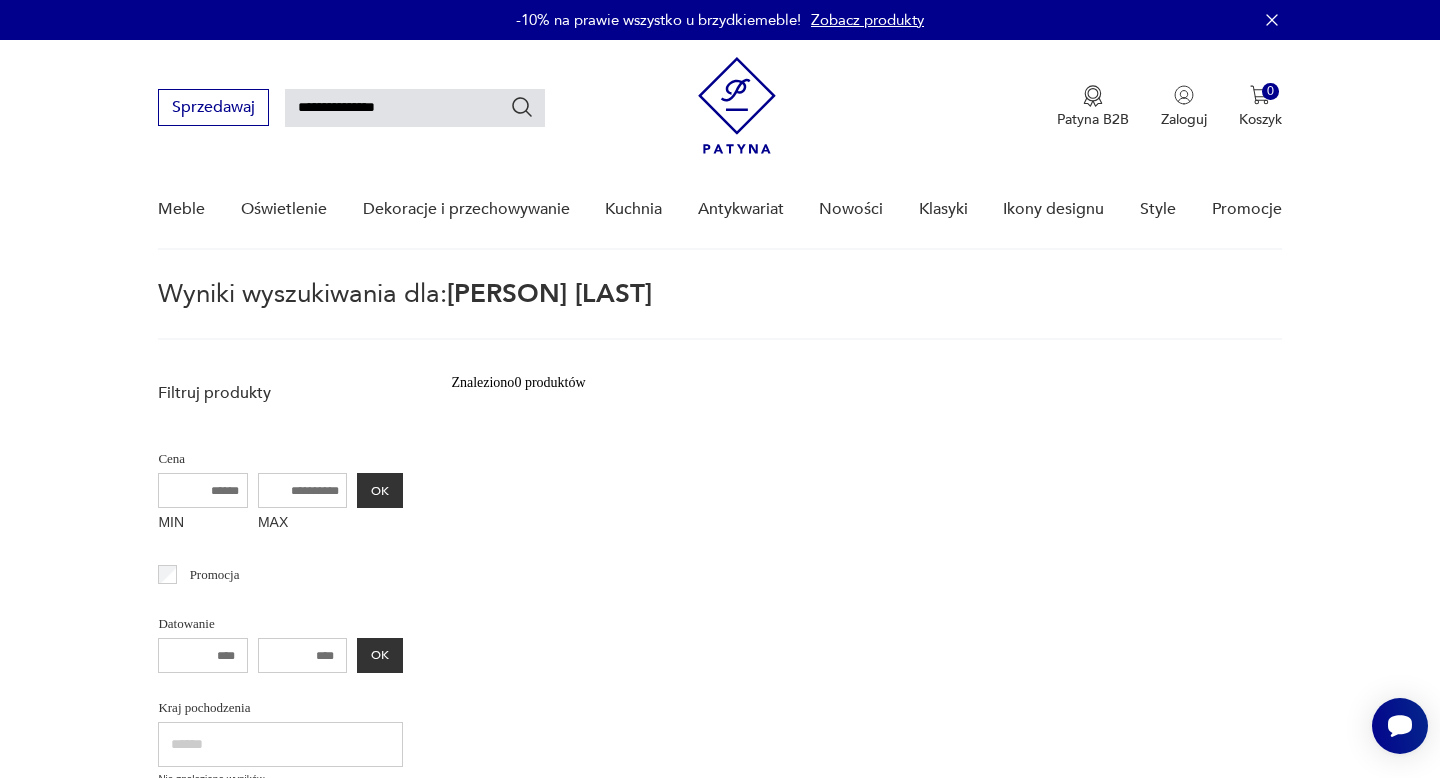 click at bounding box center [737, 105] 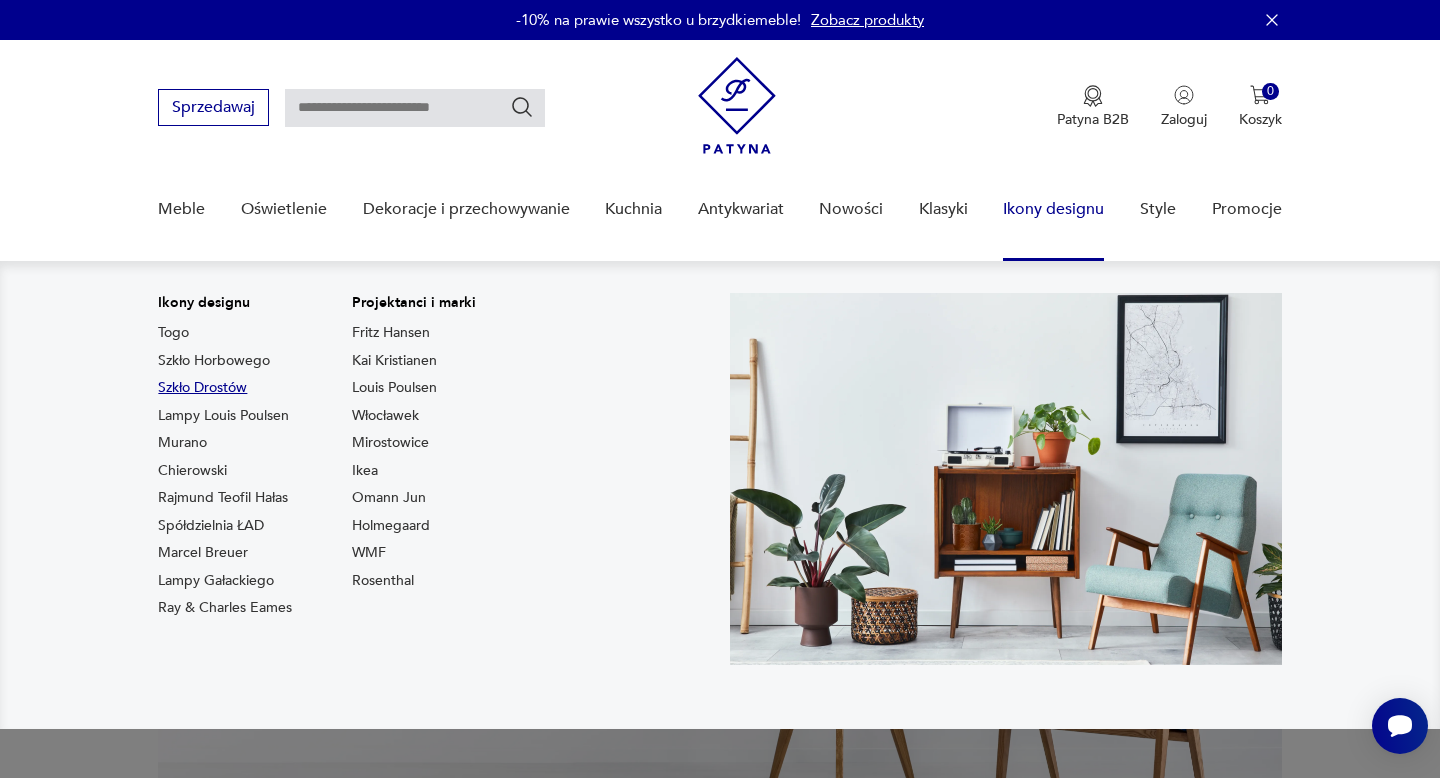 click on "Szkło Drostów" at bounding box center [202, 388] 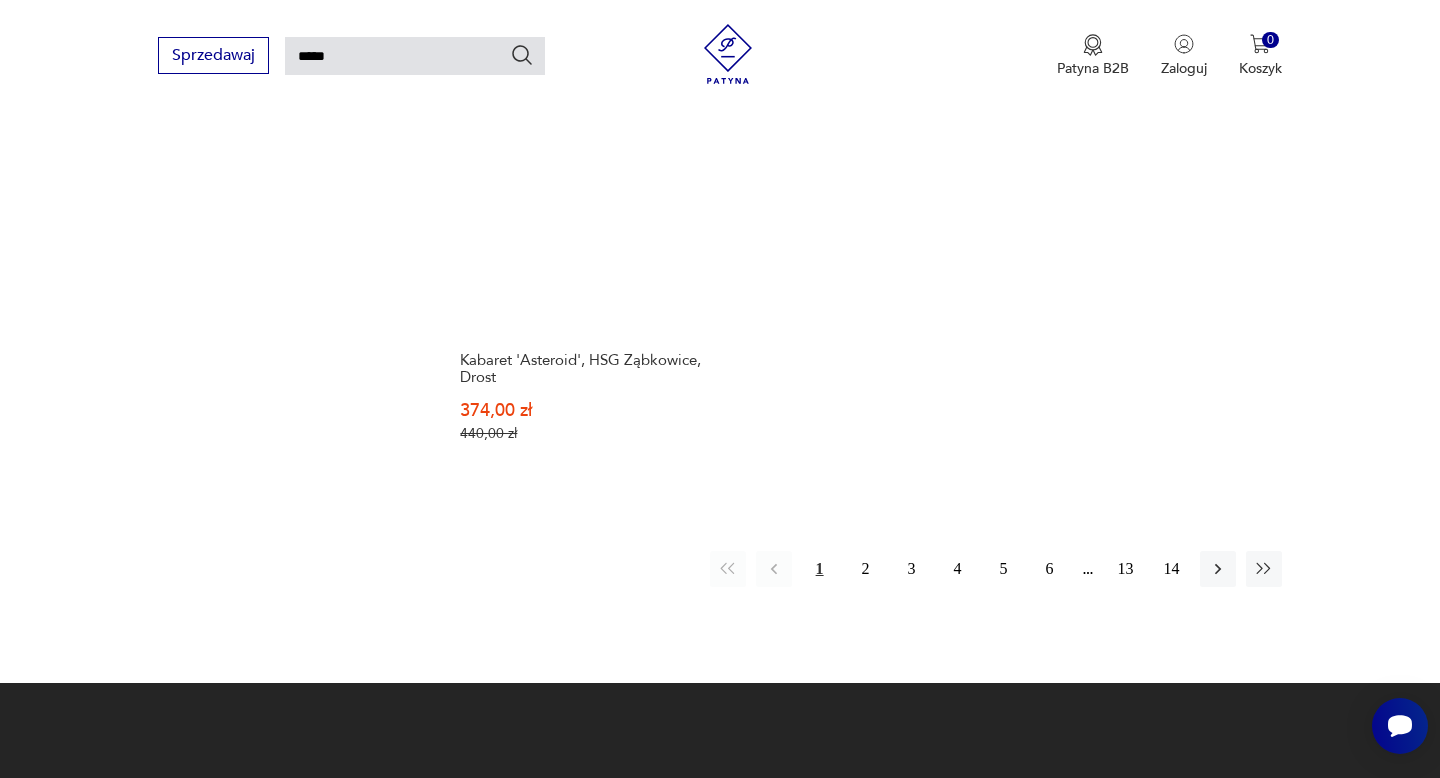 scroll, scrollTop: 2508, scrollLeft: 0, axis: vertical 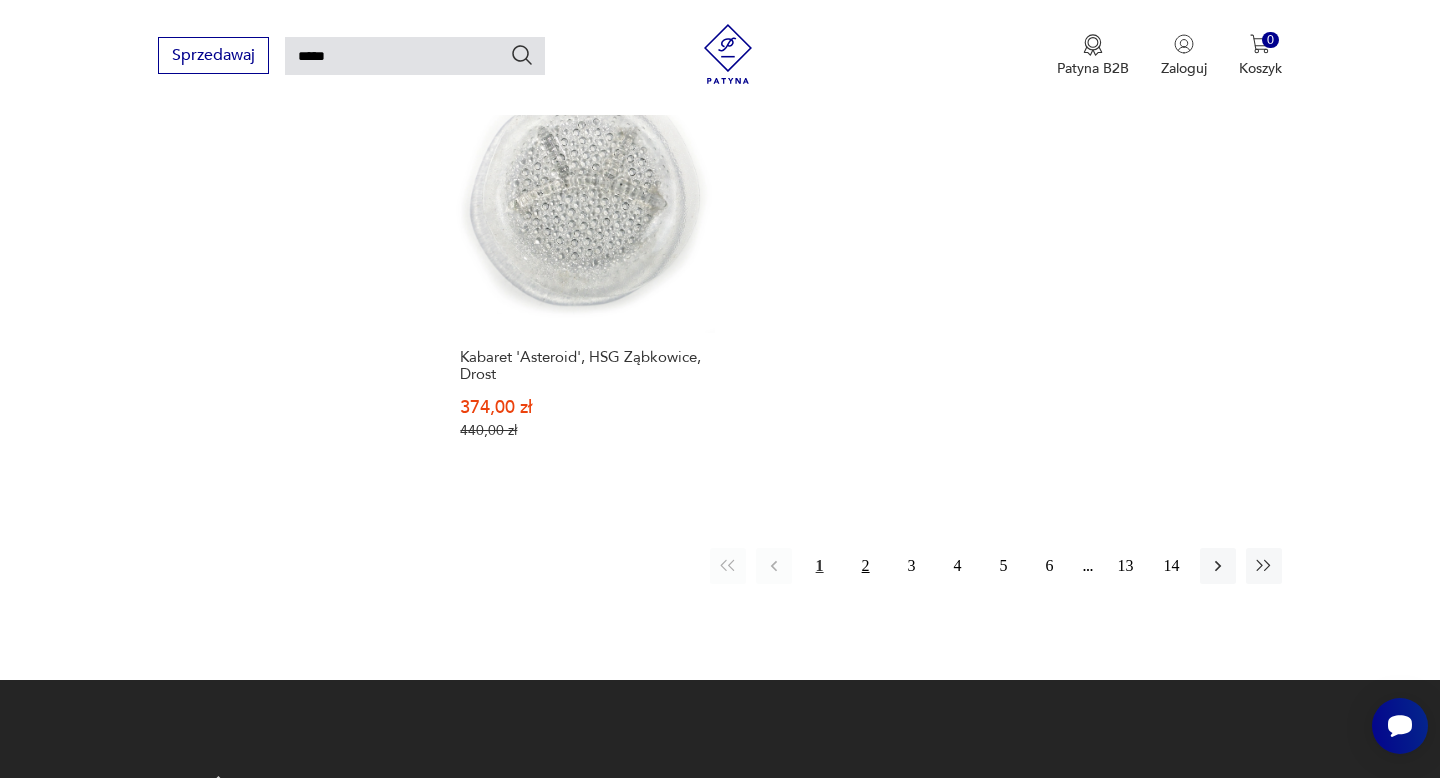 click on "2" at bounding box center [866, 566] 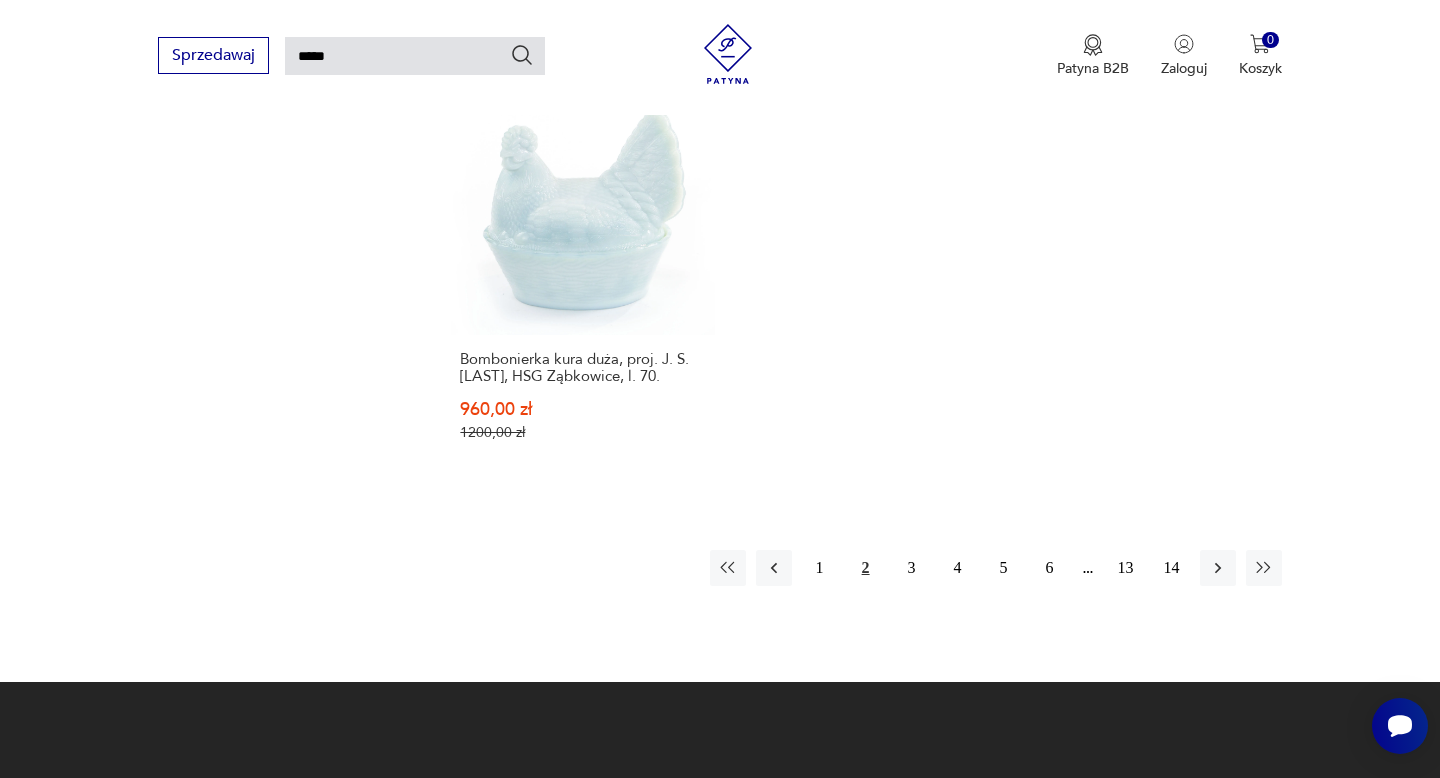 scroll, scrollTop: 2751, scrollLeft: 0, axis: vertical 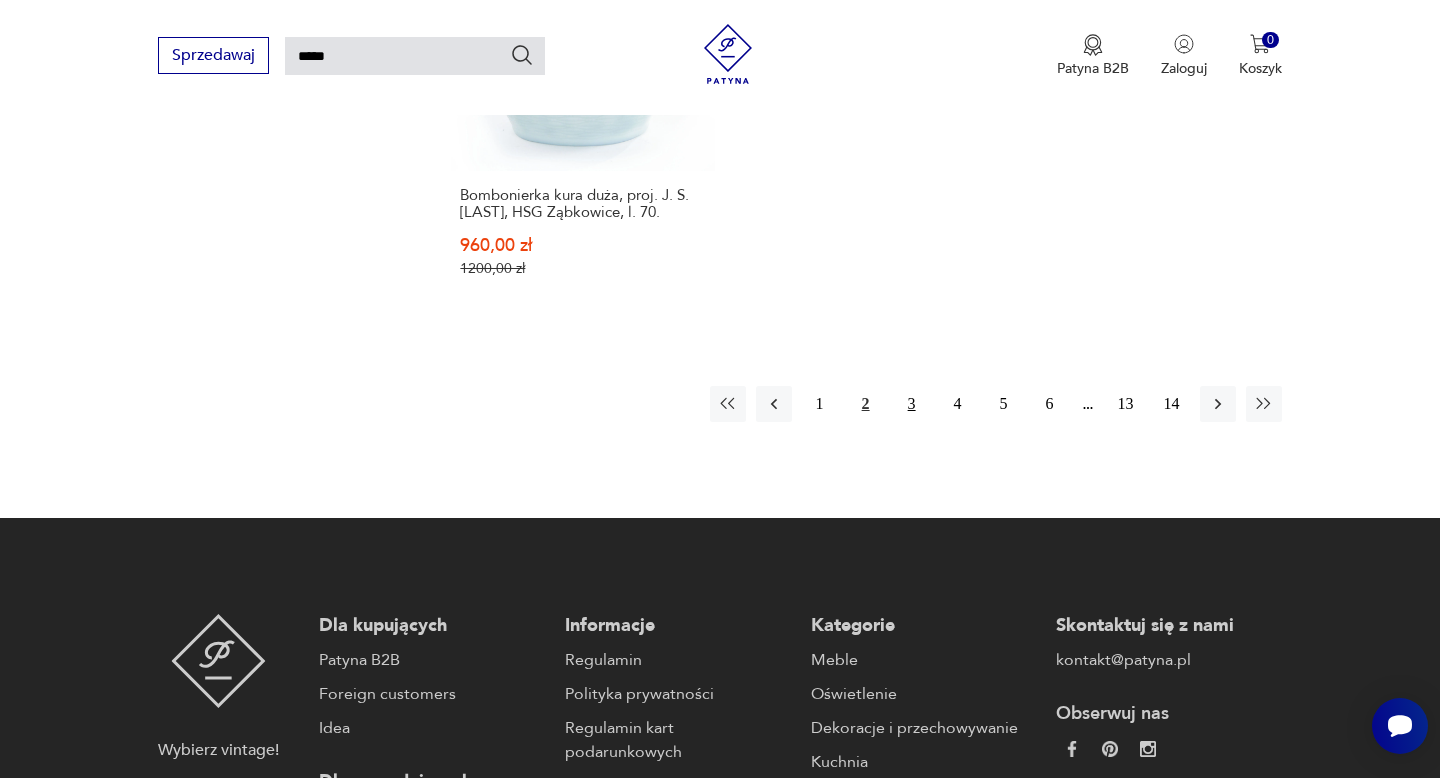 click on "3" at bounding box center [912, 404] 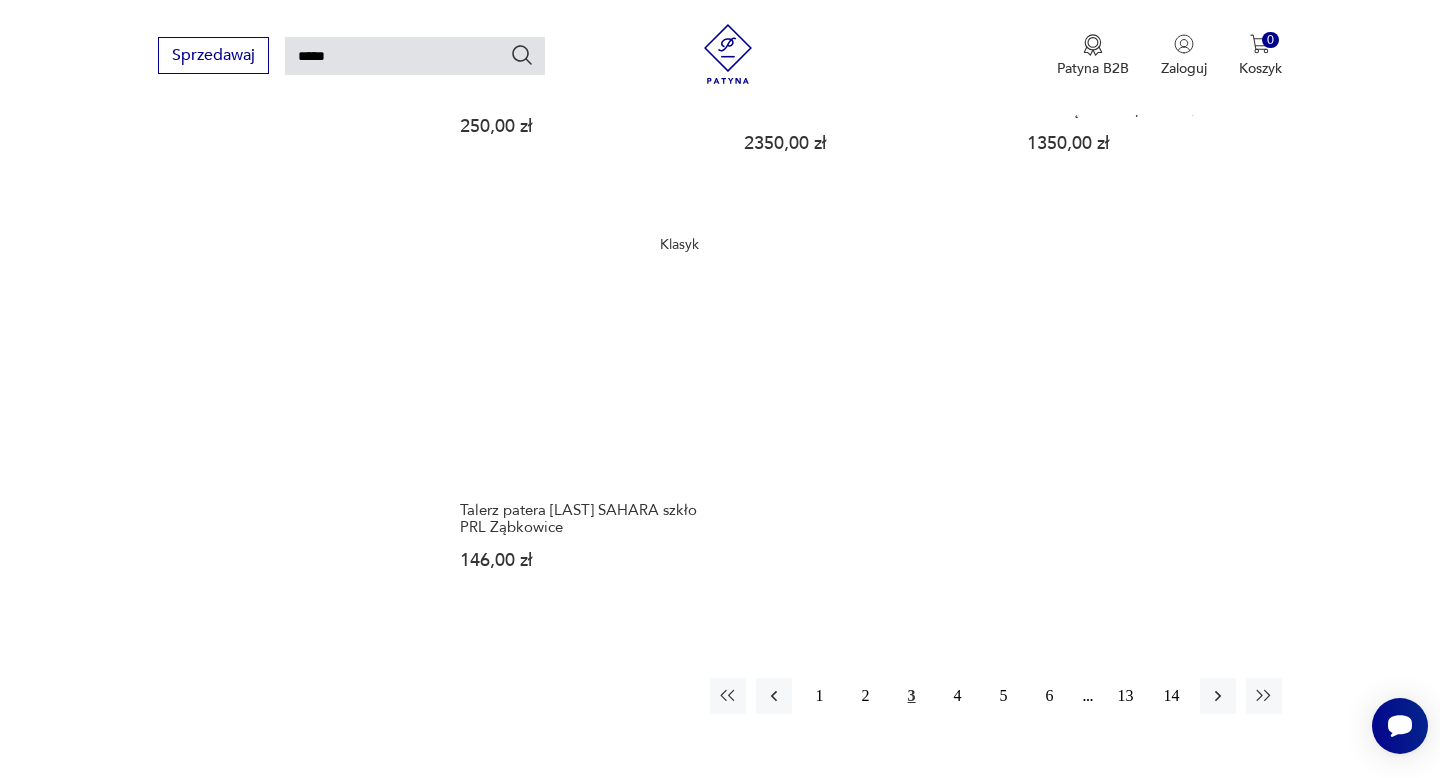 scroll, scrollTop: 2407, scrollLeft: 0, axis: vertical 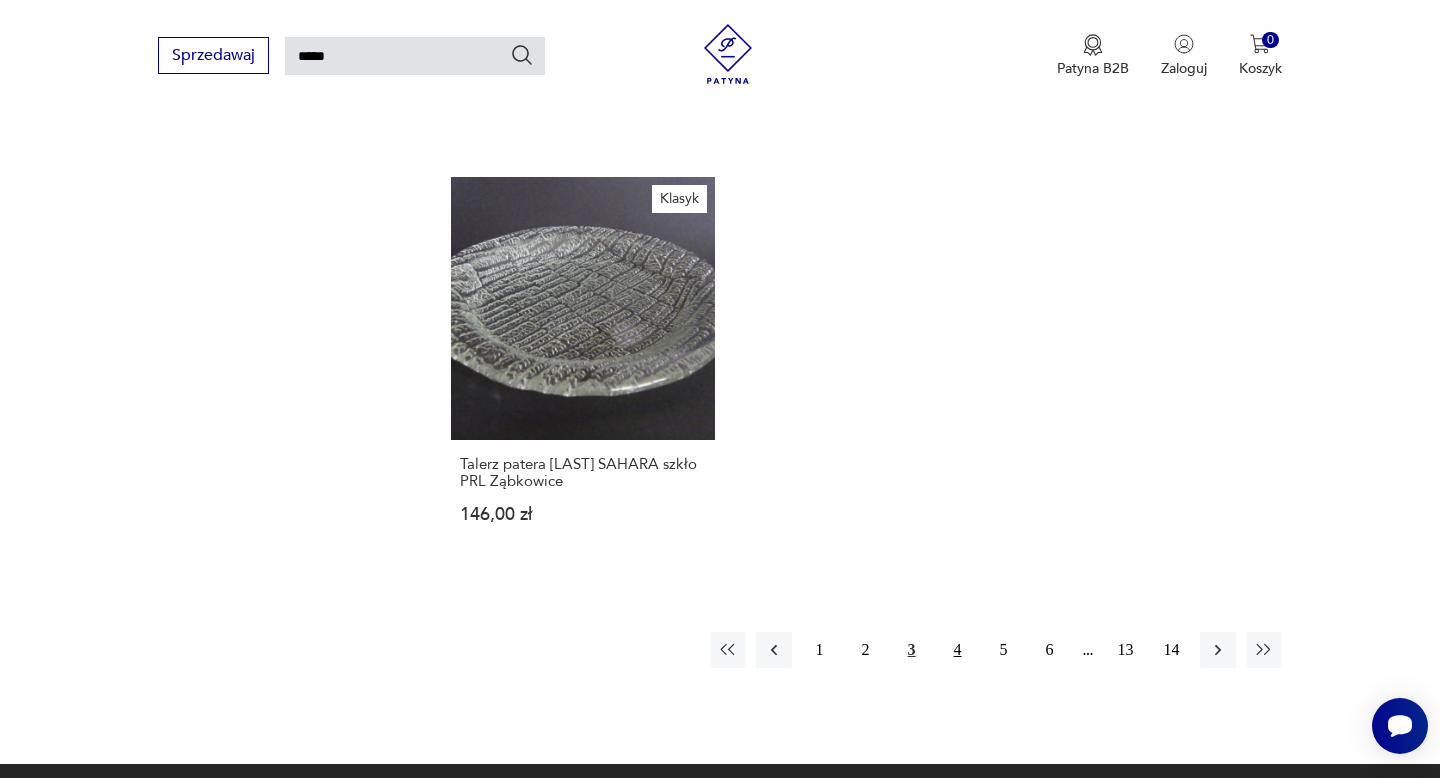 click on "4" at bounding box center [958, 650] 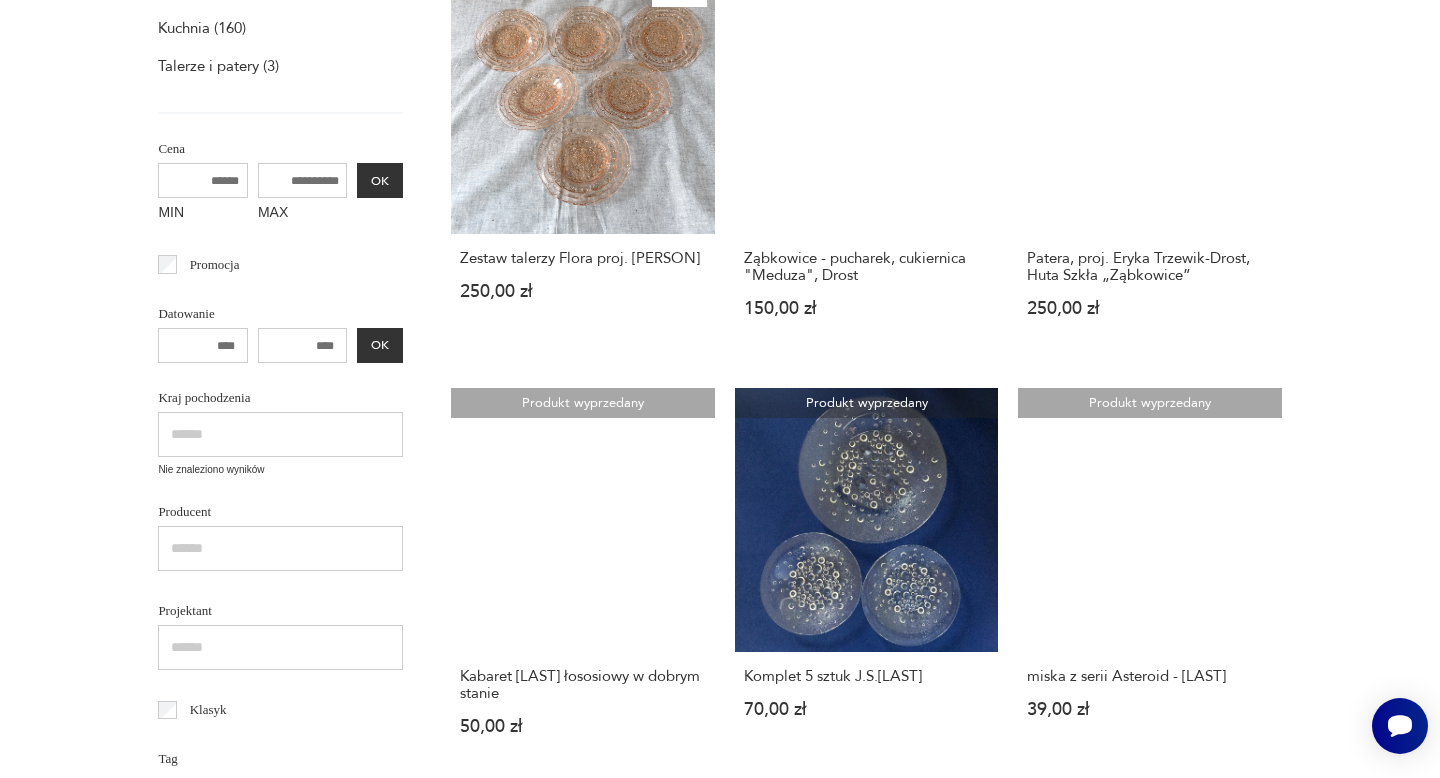 scroll, scrollTop: 0, scrollLeft: 0, axis: both 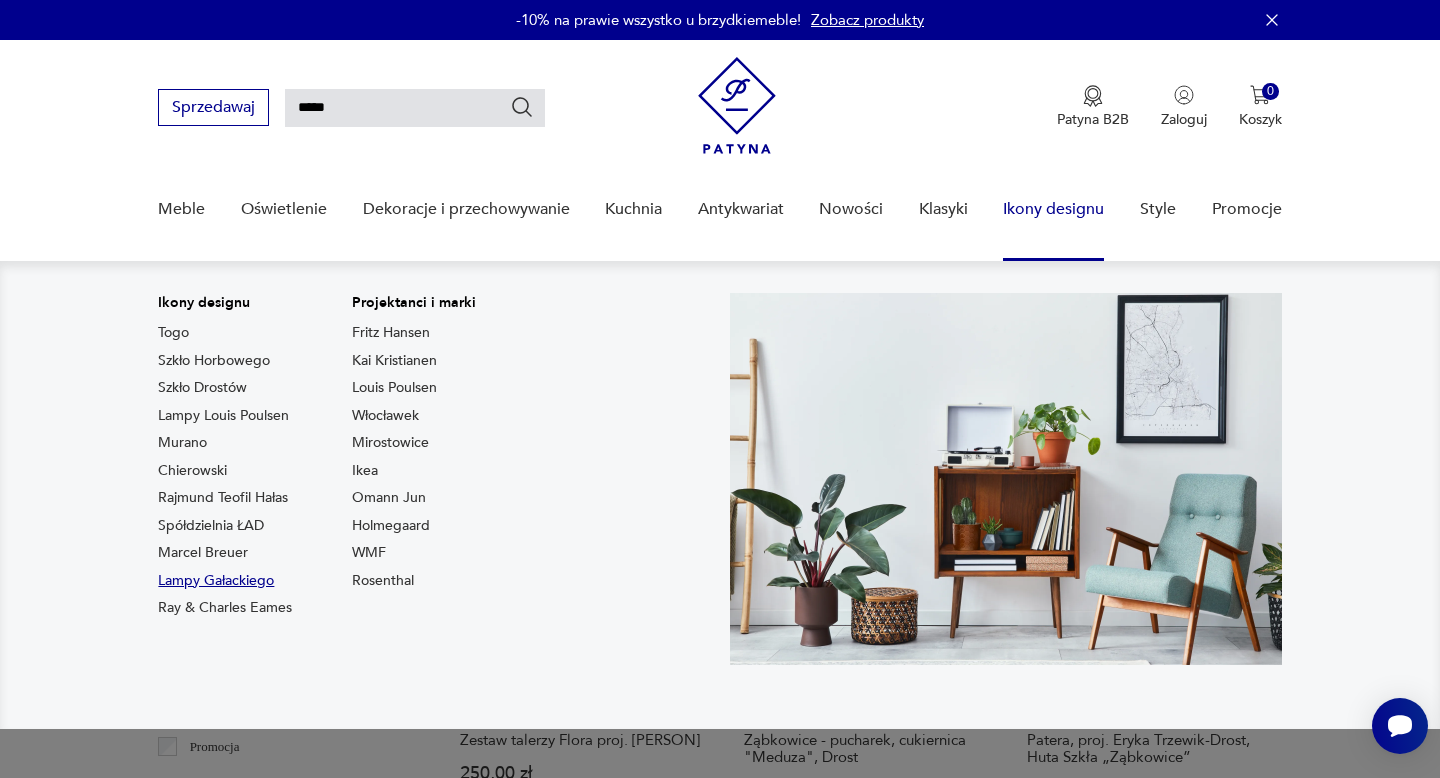 click on "Lampy Gałackiego" at bounding box center [216, 581] 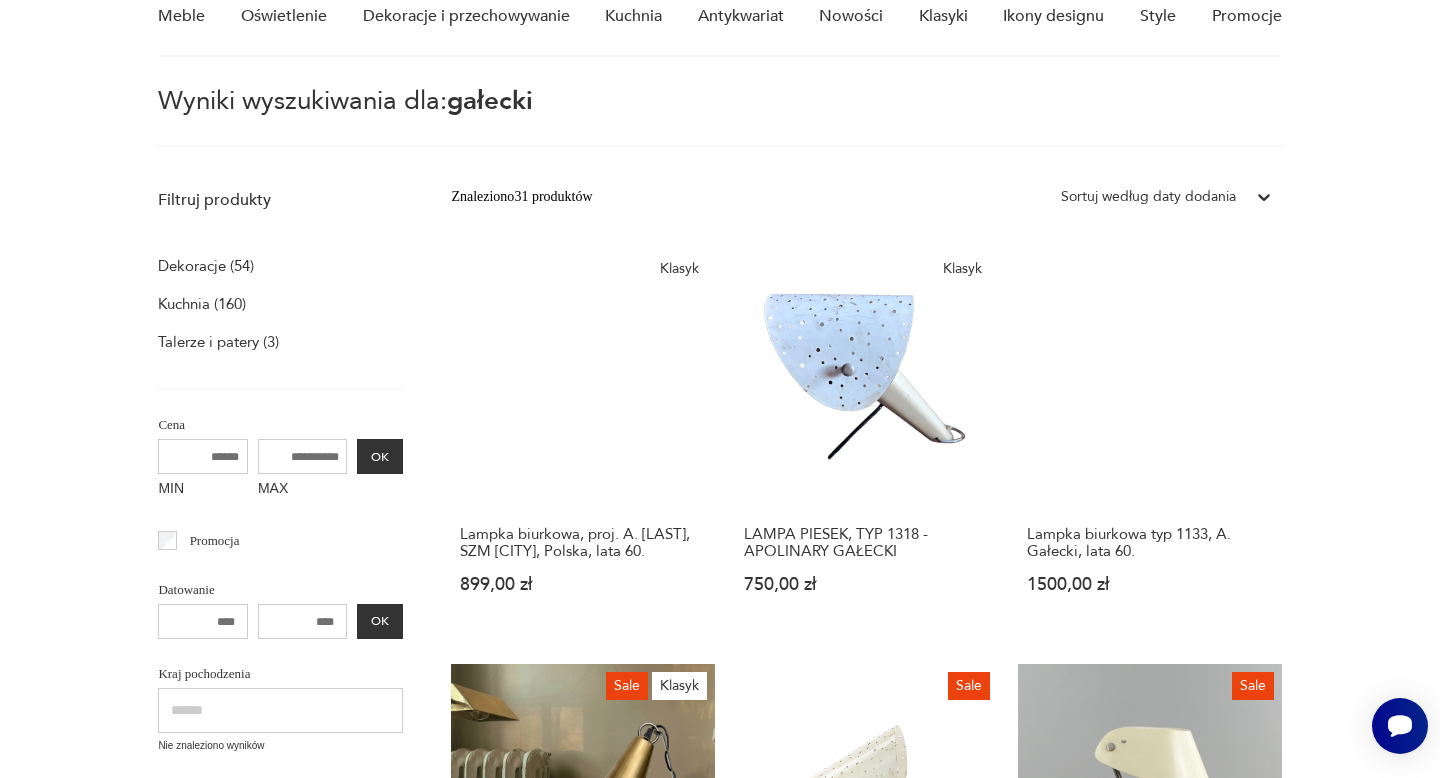 scroll, scrollTop: 0, scrollLeft: 0, axis: both 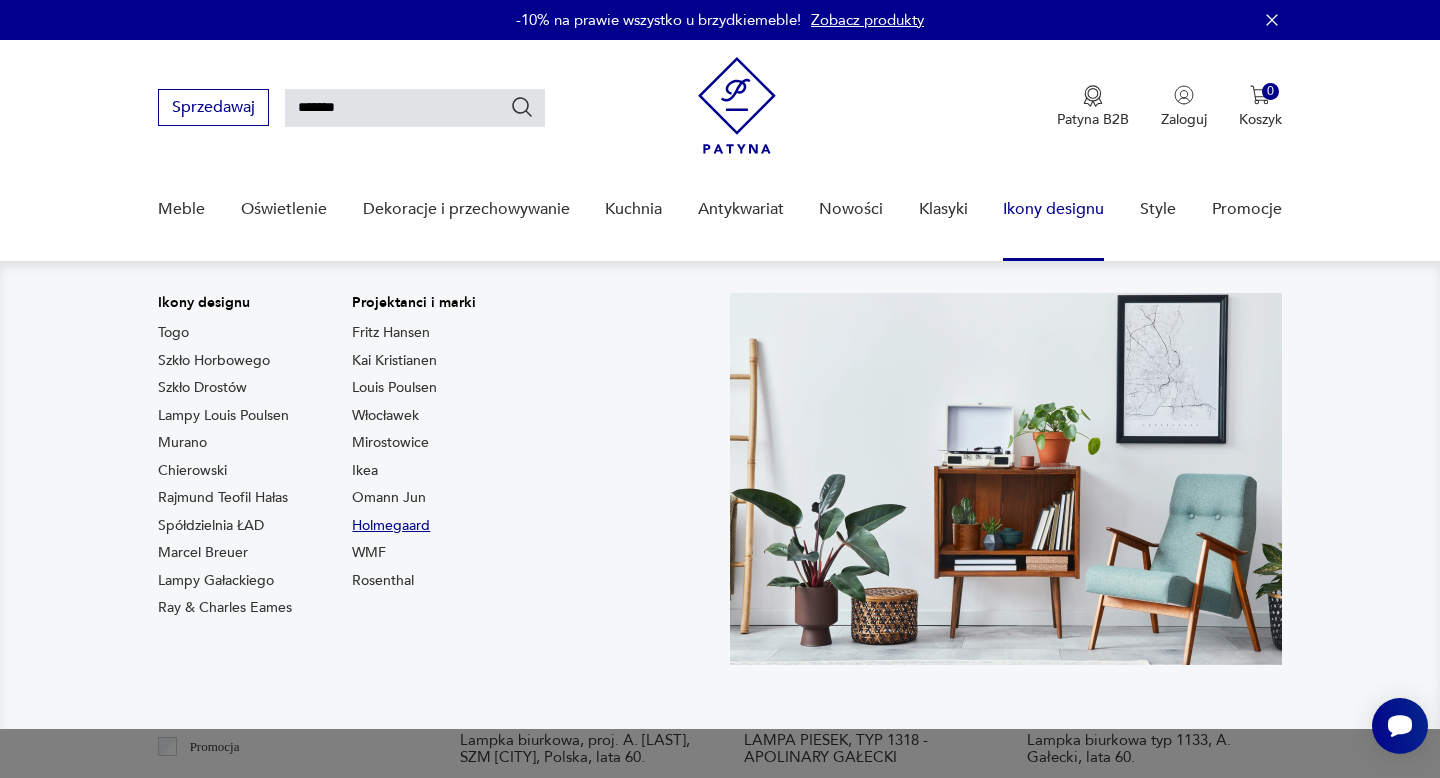 click on "Holmegaard" at bounding box center (391, 526) 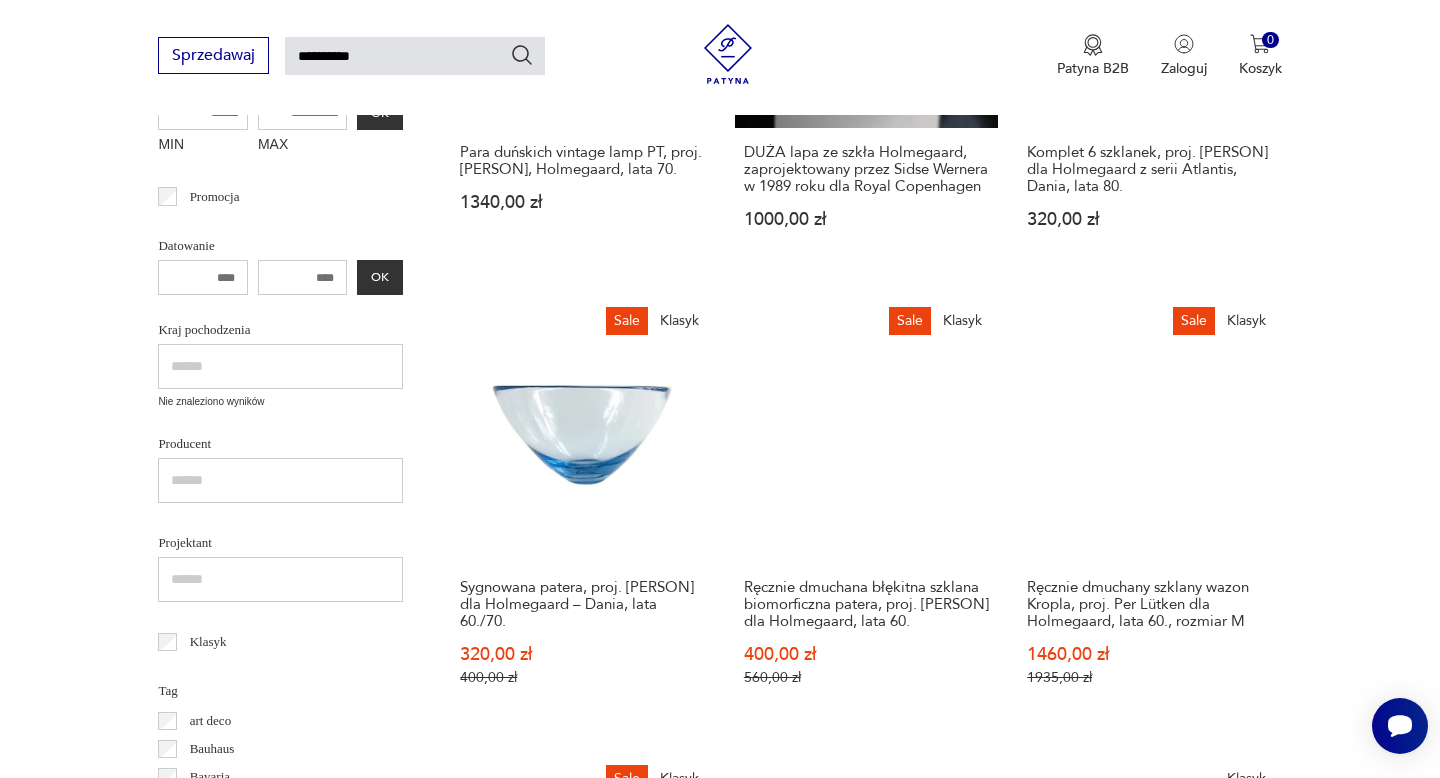 scroll, scrollTop: 660, scrollLeft: 0, axis: vertical 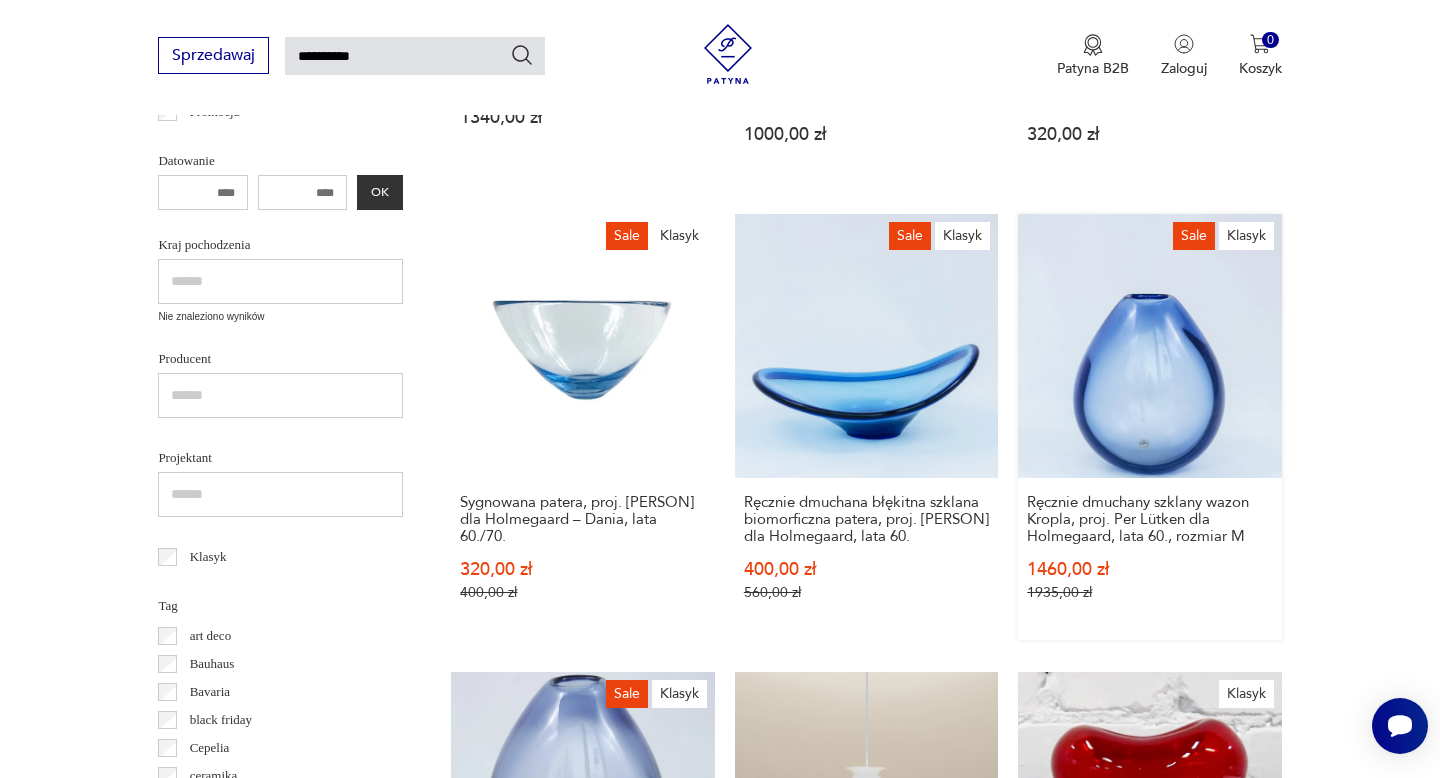 click on "Sale Klasyk Ręcznie dmuchany szklany wazon Kropla, proj. [PERSON] dla Holmegaard, lata 60., rozmiar M 1460,00 zł 1935,00 zł" at bounding box center [1149, 426] 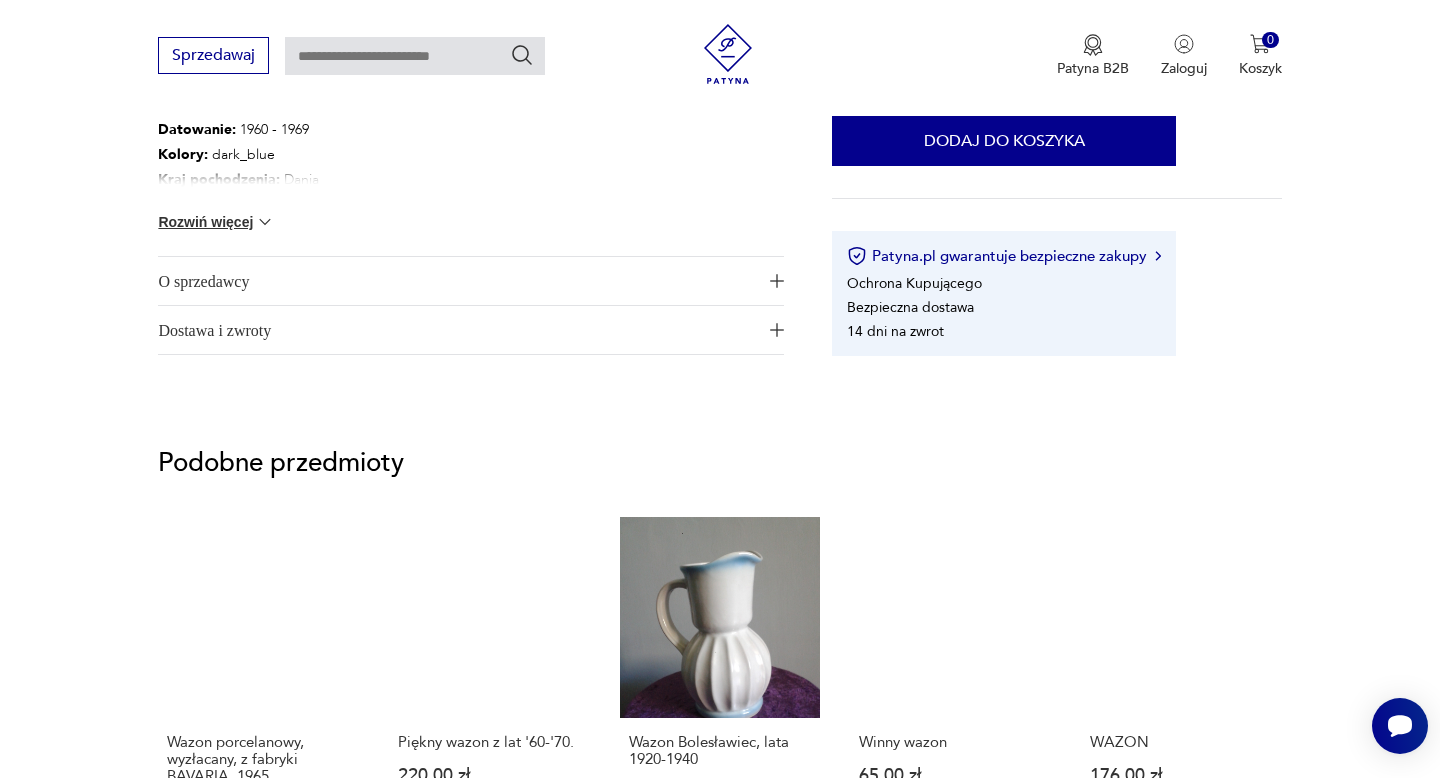 scroll, scrollTop: 1293, scrollLeft: 0, axis: vertical 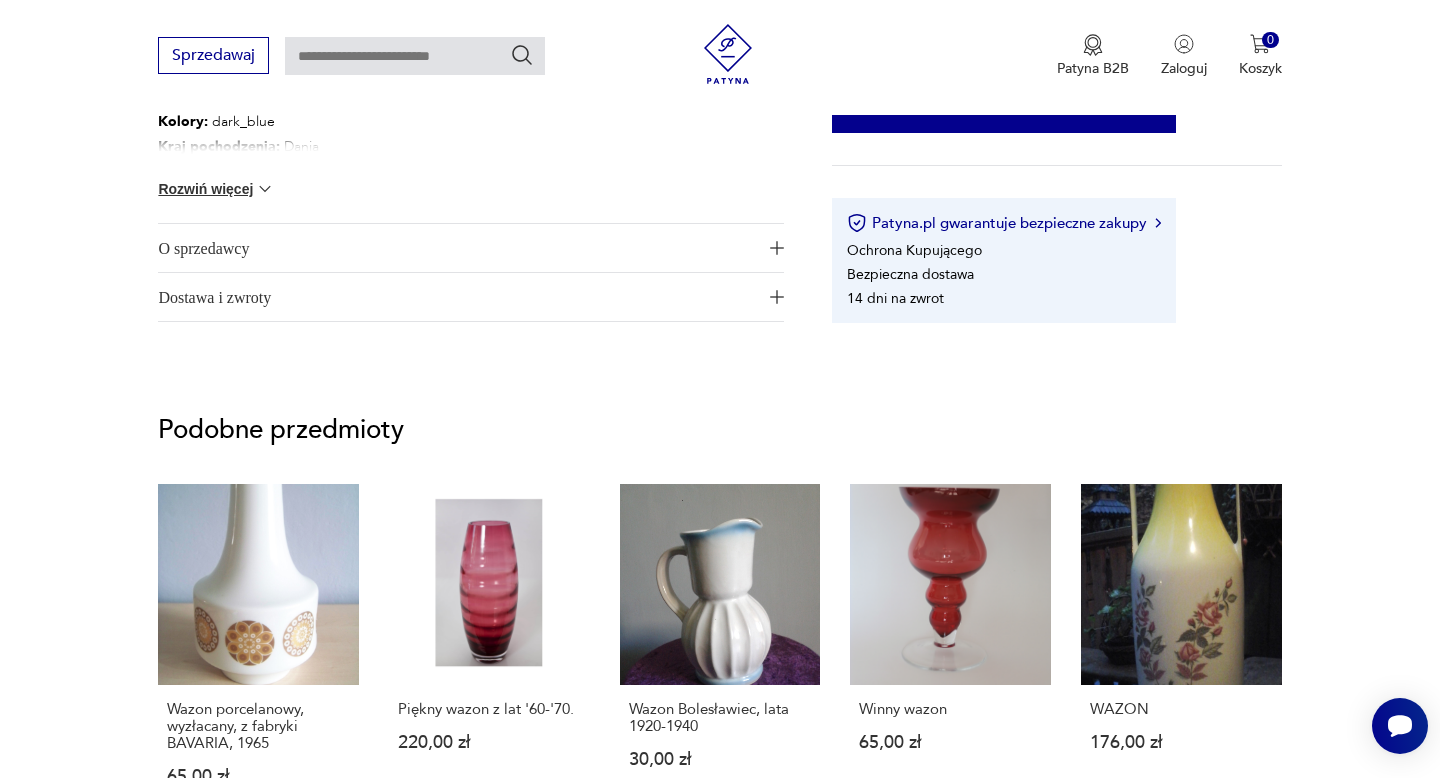 click on "O sprzedawcy" at bounding box center [471, 248] 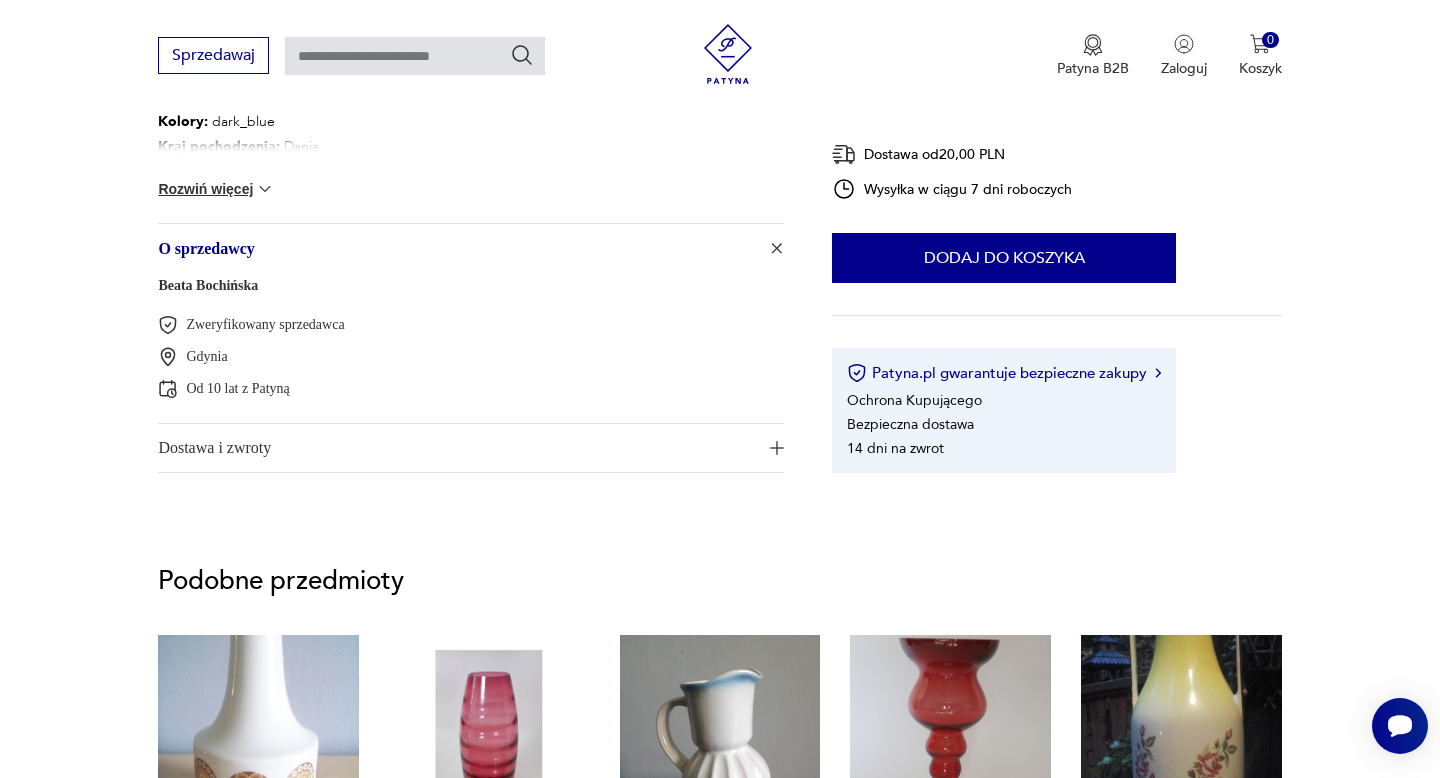 click on "Beata Bochińska" at bounding box center [208, 285] 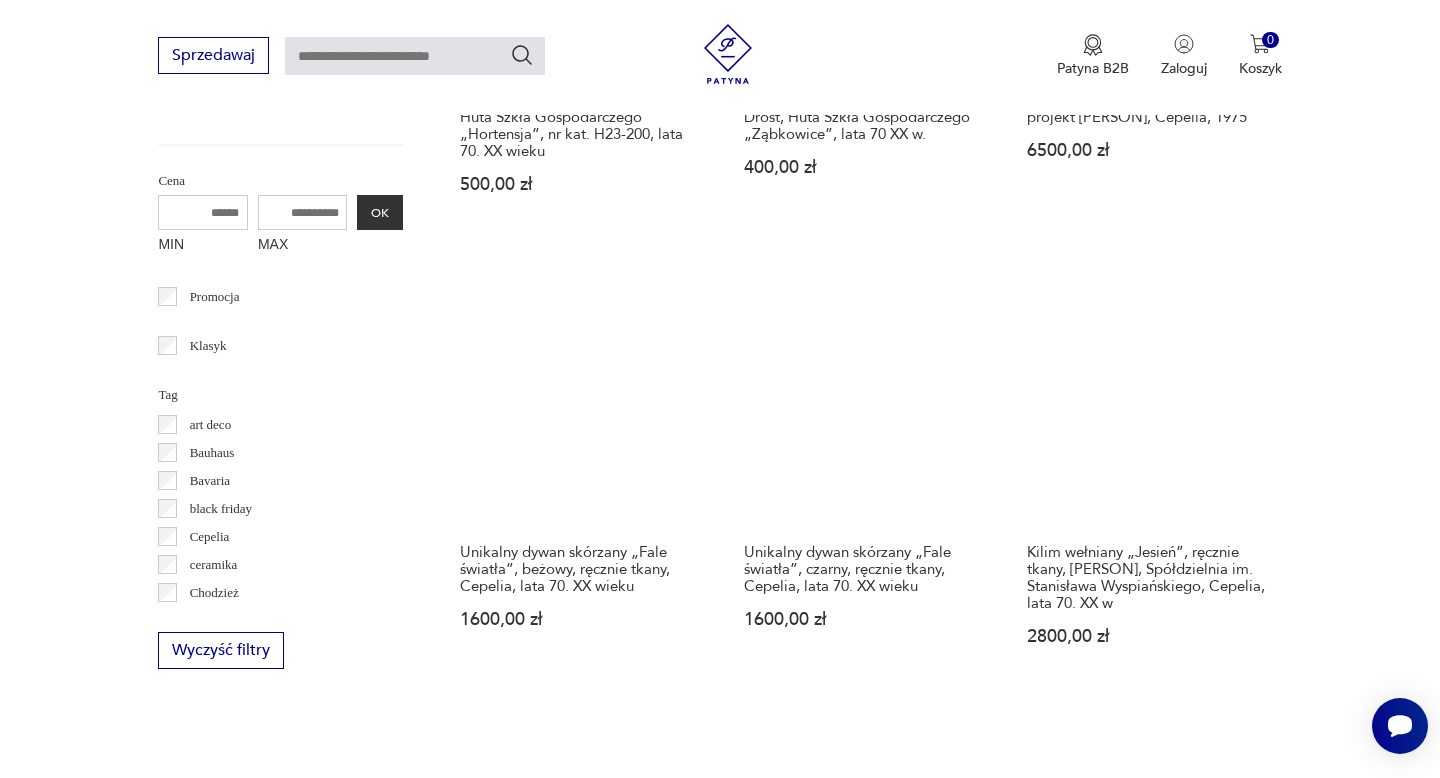 scroll, scrollTop: 974, scrollLeft: 0, axis: vertical 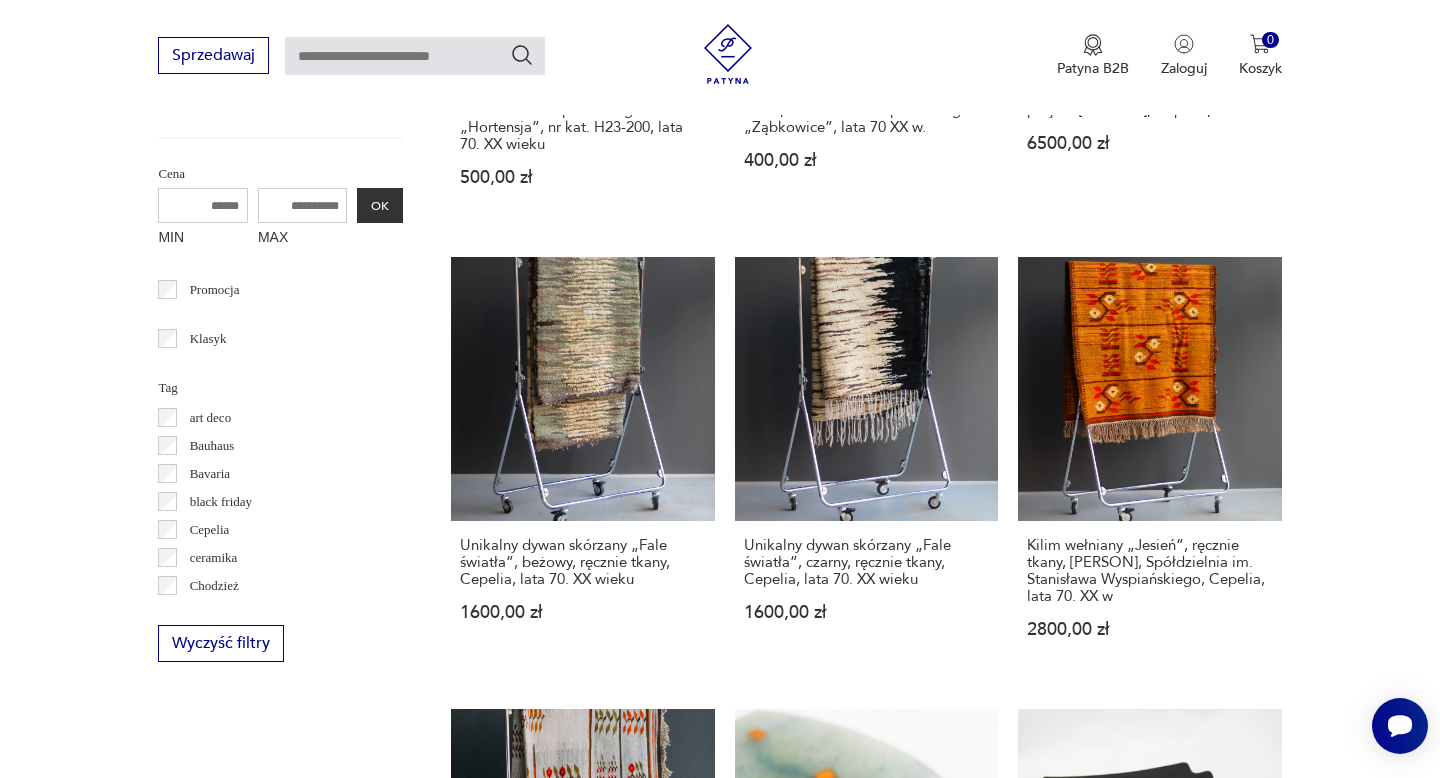 click on "Filtruj produkty Meble (25) Antykwariat (6) Dekoracje (86) Kuchnia (32) Elektronika (6) Oświetlenie (2) Tekstylia (11) Talerze i patery (5) Cena MIN MAX OK Promocja Klasyk Tag art deco Bauhaus Bavaria black friday Cepelia ceramika Chodzież Ćmielów Wyczyść filtry Znaleziono  173   produkty Filtruj Sortuj według daty dodania Sortuj według daty dodania Zestaw wazonów „Krople rosy”, Huta Szkła Gospodarczego „Hortensja”, nr kat. H23-200, lata 70. XX wieku 500,00 zł Klasyk Wazon „Poziomki”, [PERSON], Huta Szkła Gospodarczego „Ząbkowice”, lata 70 XX w. 400,00 zł Kilim wełniany „Pawie”, rozmiar XL, projekt [PERSON], Cepelia, 1975 6500,00 zł Unikalny dywan skórzany „Fale światła”, beżowy, ręcznie tkany, Cepelia, lata 70. XX wieku 1600,00 zł Unikalny dywan skórzany „Fale światła”, czarny, ręcznie tkany, Cepelia, lata 70. XX wieku 1600,00 zł 2800,00 zł 3500,00 zł Patera artystyczna szkło fusing, [PERSON], Glass Studio, lata 90." at bounding box center (720, 1220) 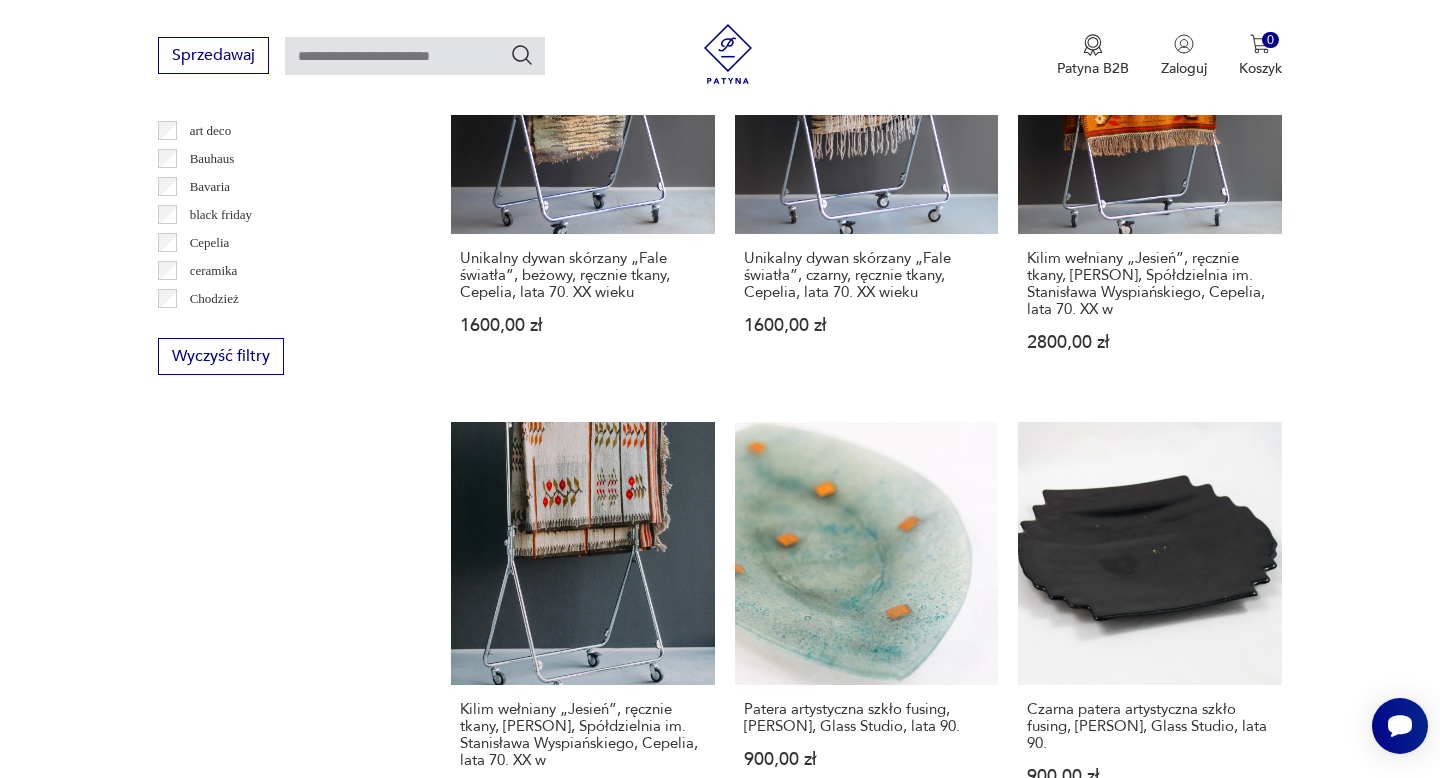 scroll, scrollTop: 1362, scrollLeft: 0, axis: vertical 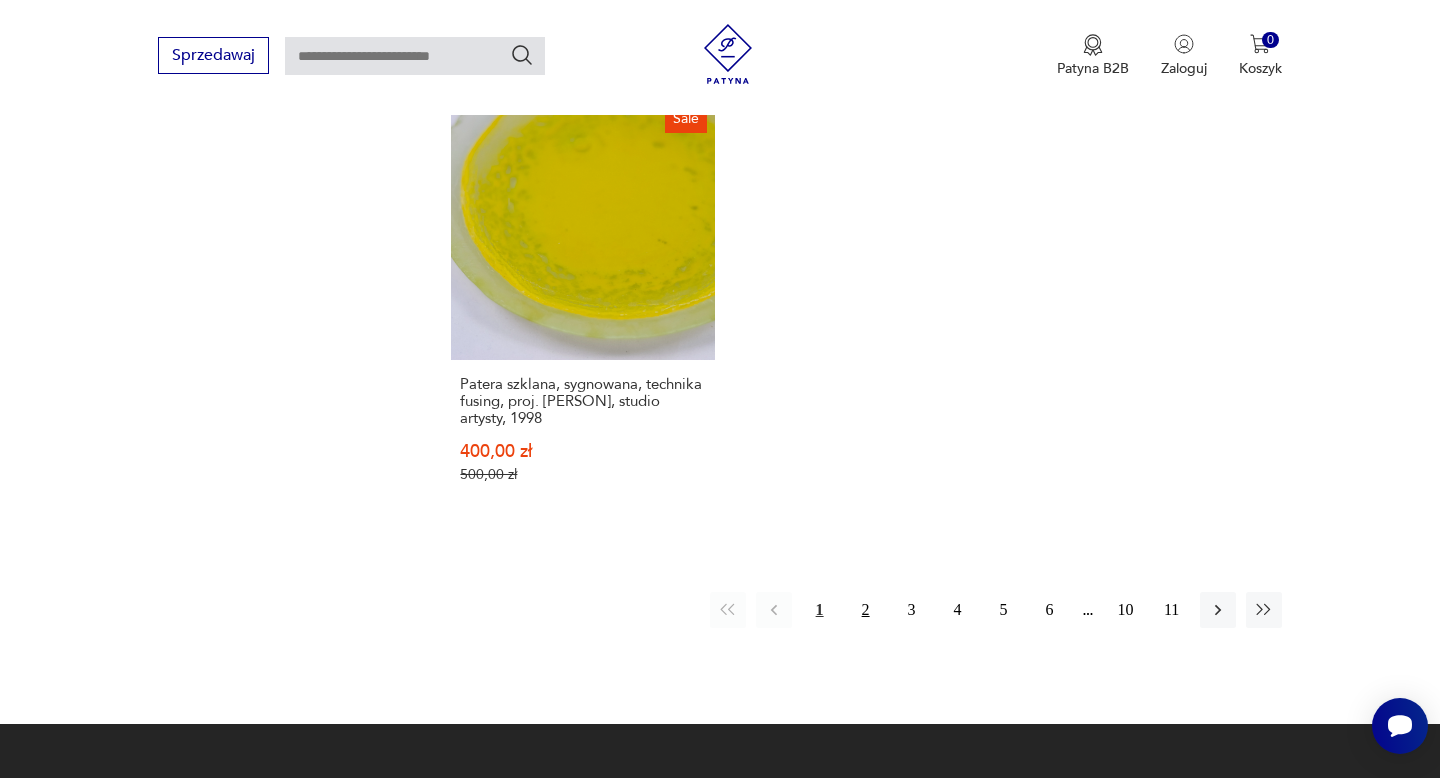 click on "2" at bounding box center (866, 610) 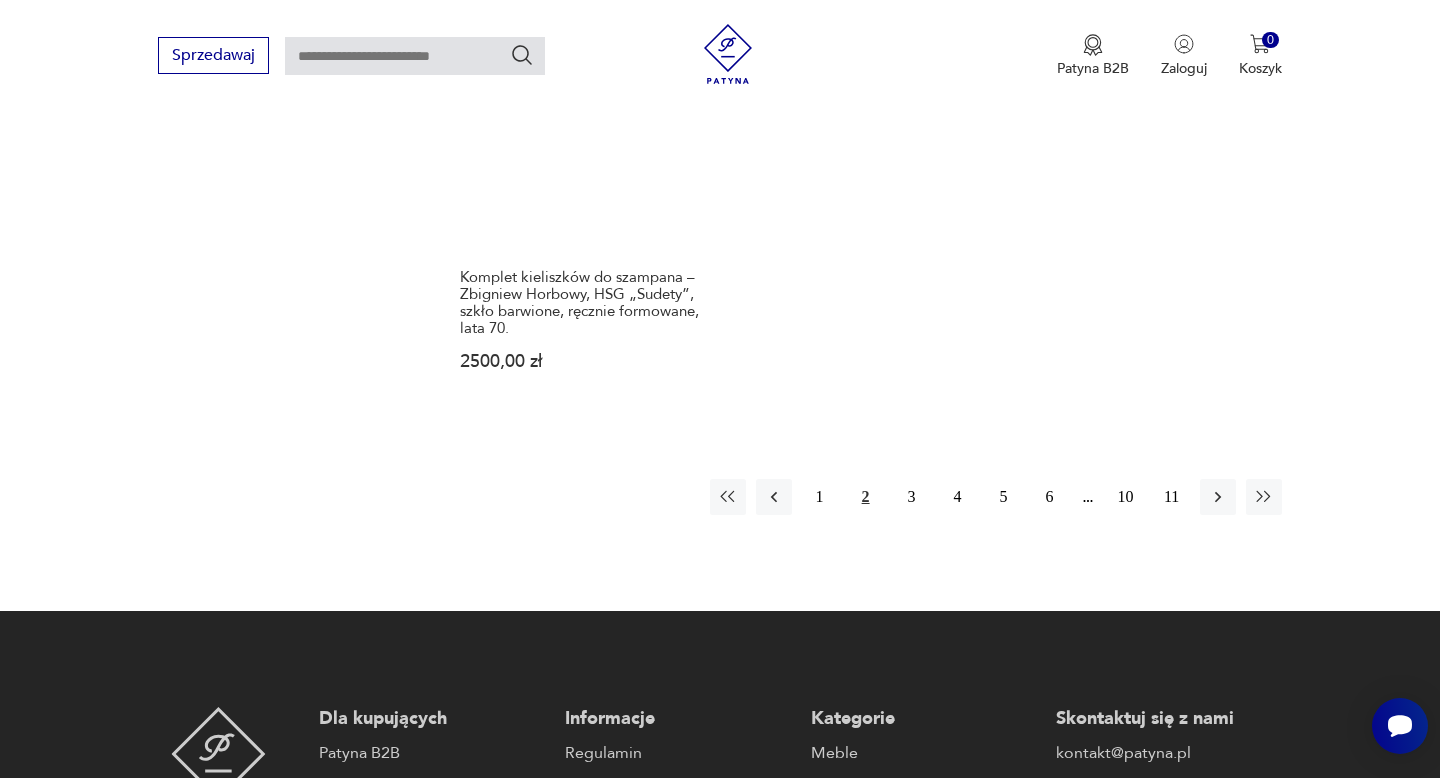 scroll, scrollTop: 3084, scrollLeft: 0, axis: vertical 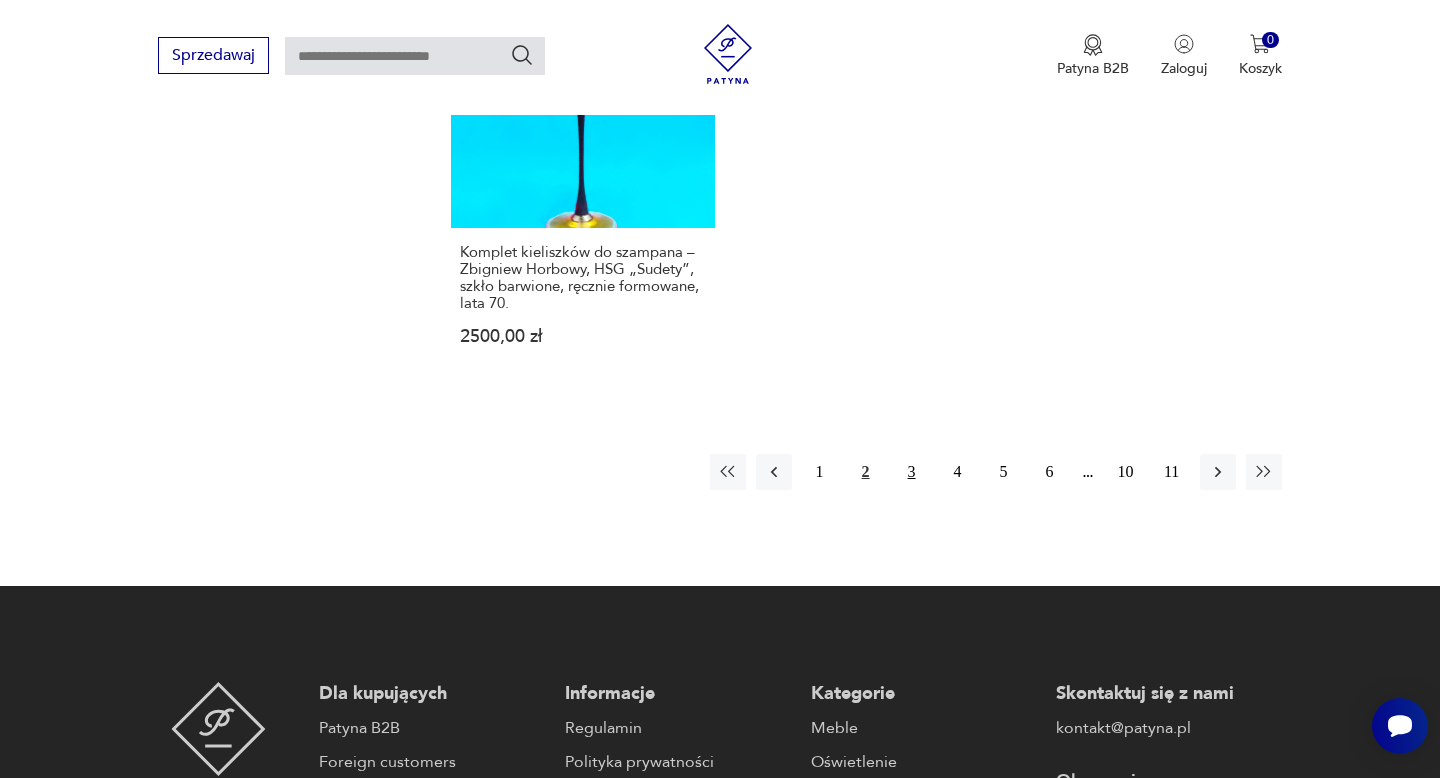 click on "3" at bounding box center (912, 472) 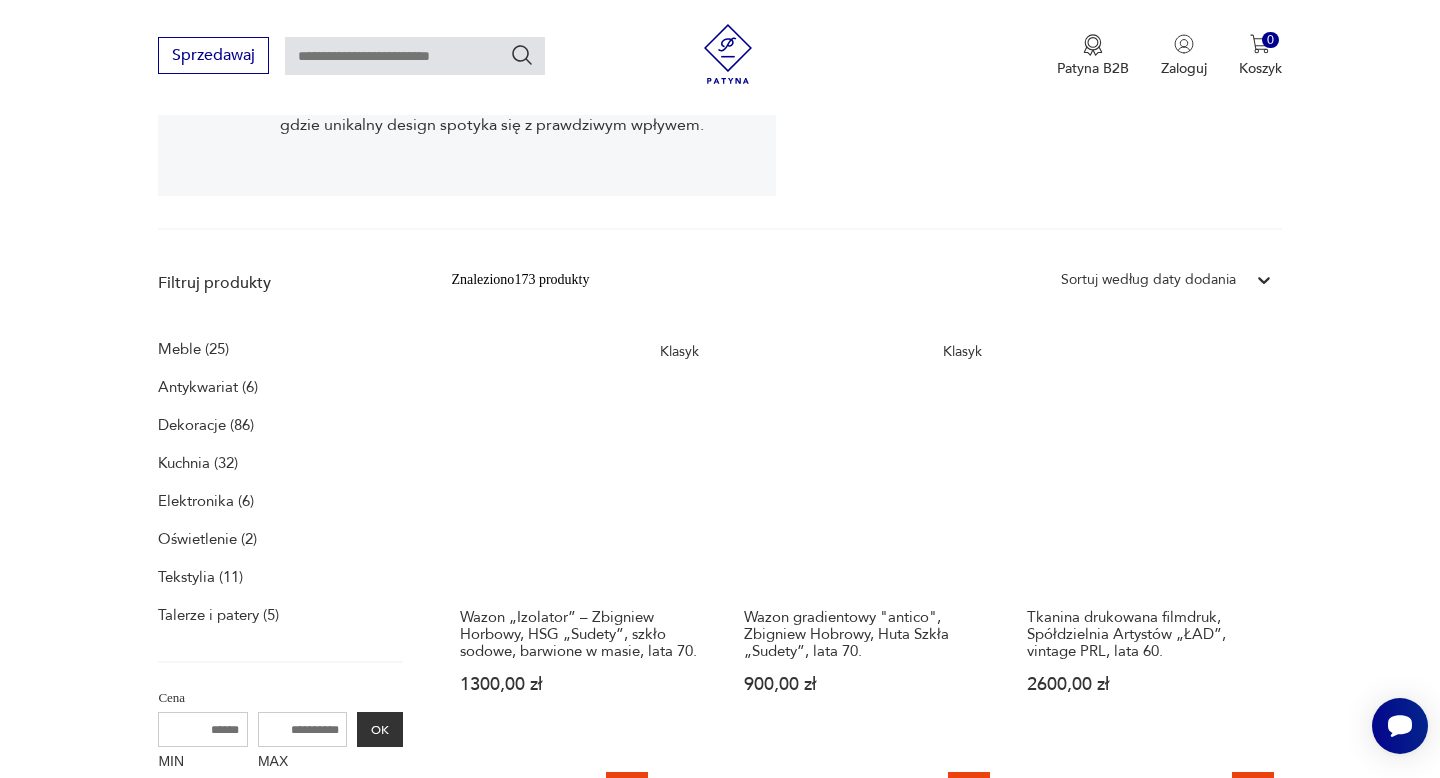 scroll, scrollTop: 453, scrollLeft: 0, axis: vertical 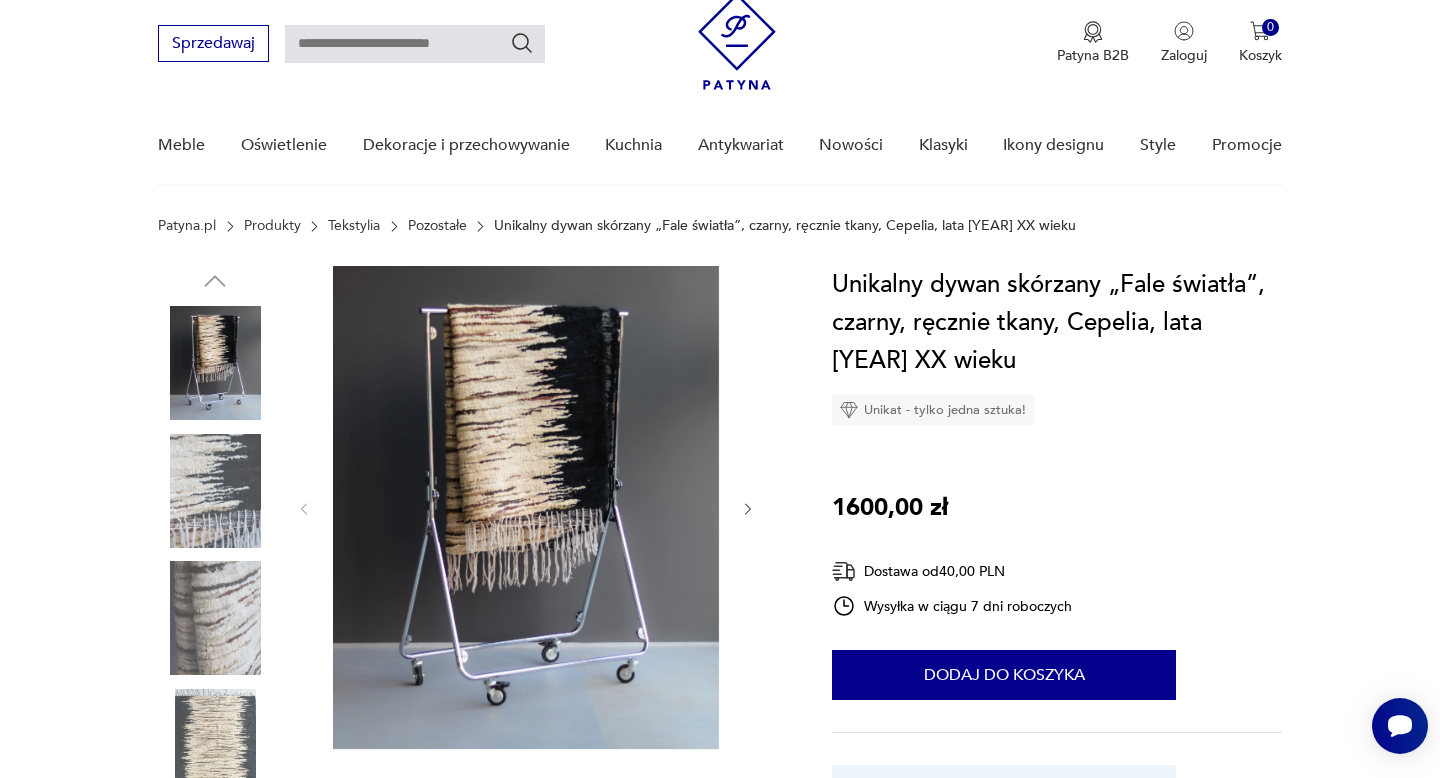 click at bounding box center (215, 491) 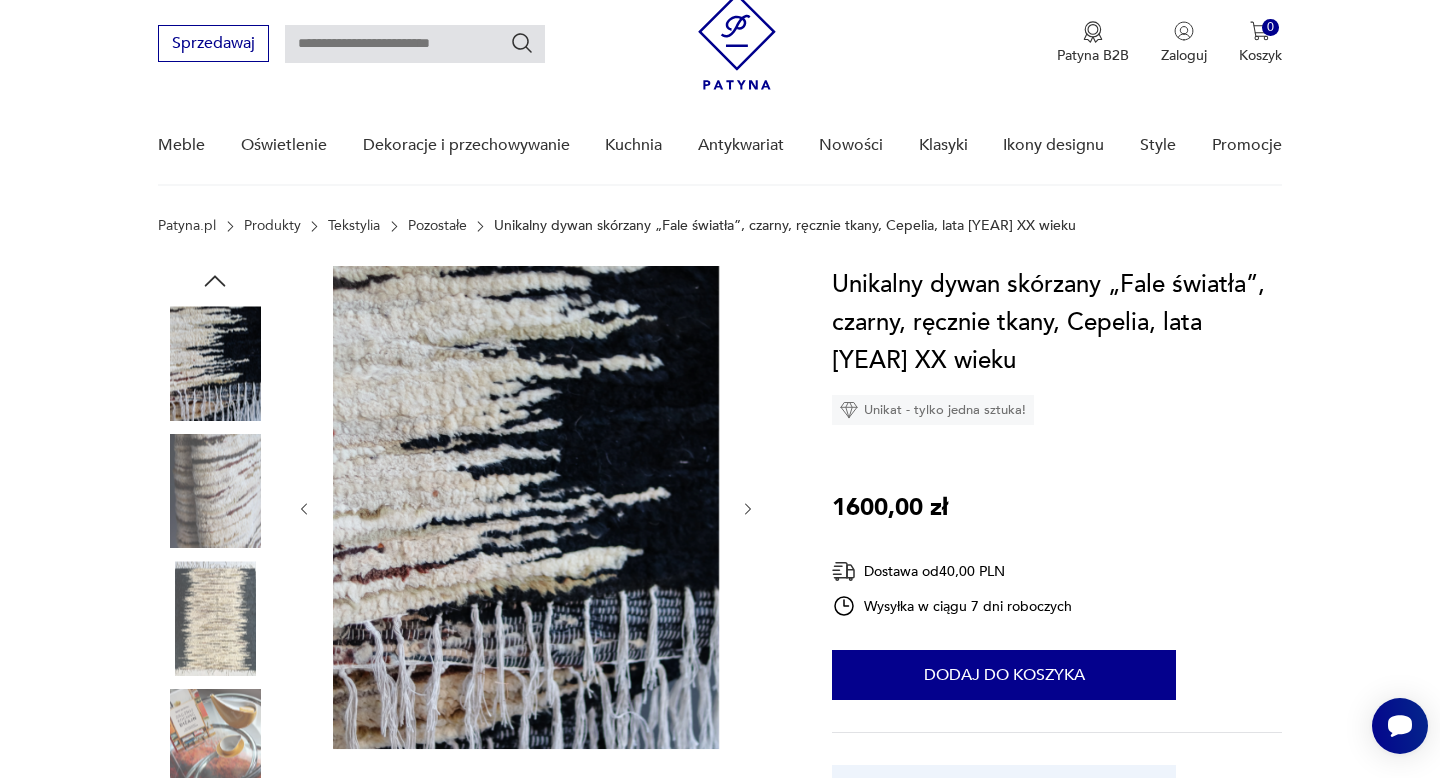 click at bounding box center [215, 491] 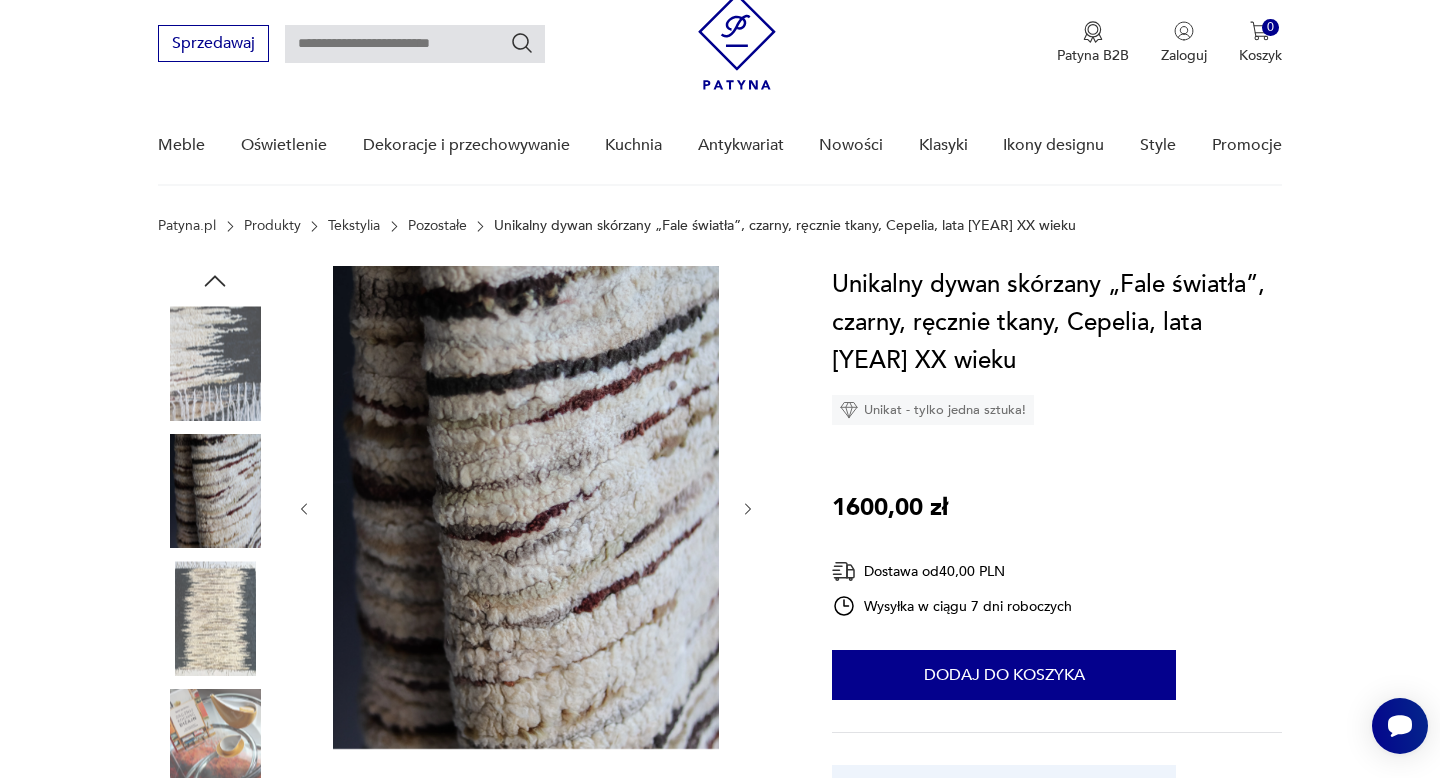 click at bounding box center (0, 0) 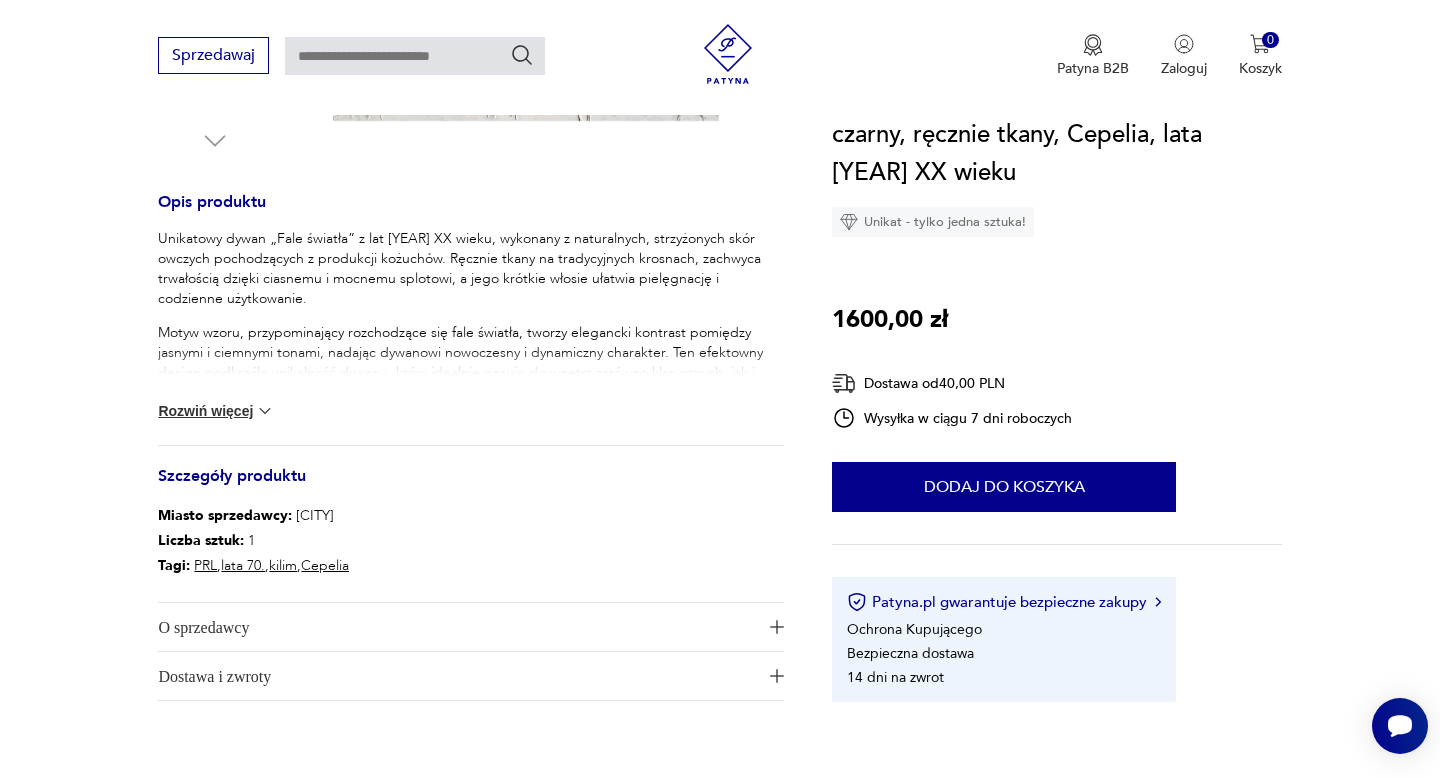 scroll, scrollTop: 750, scrollLeft: 0, axis: vertical 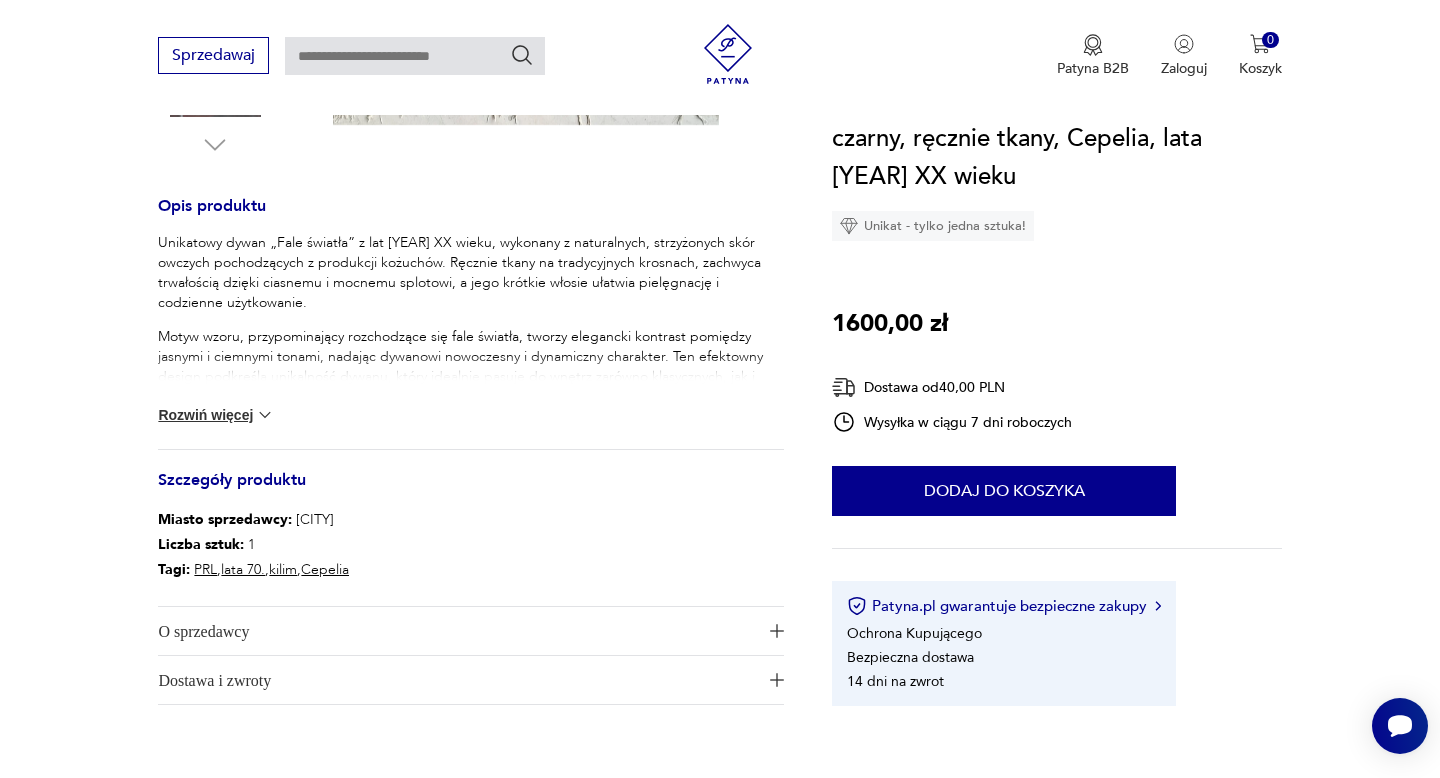 click on "Rozwiń więcej" at bounding box center (216, 415) 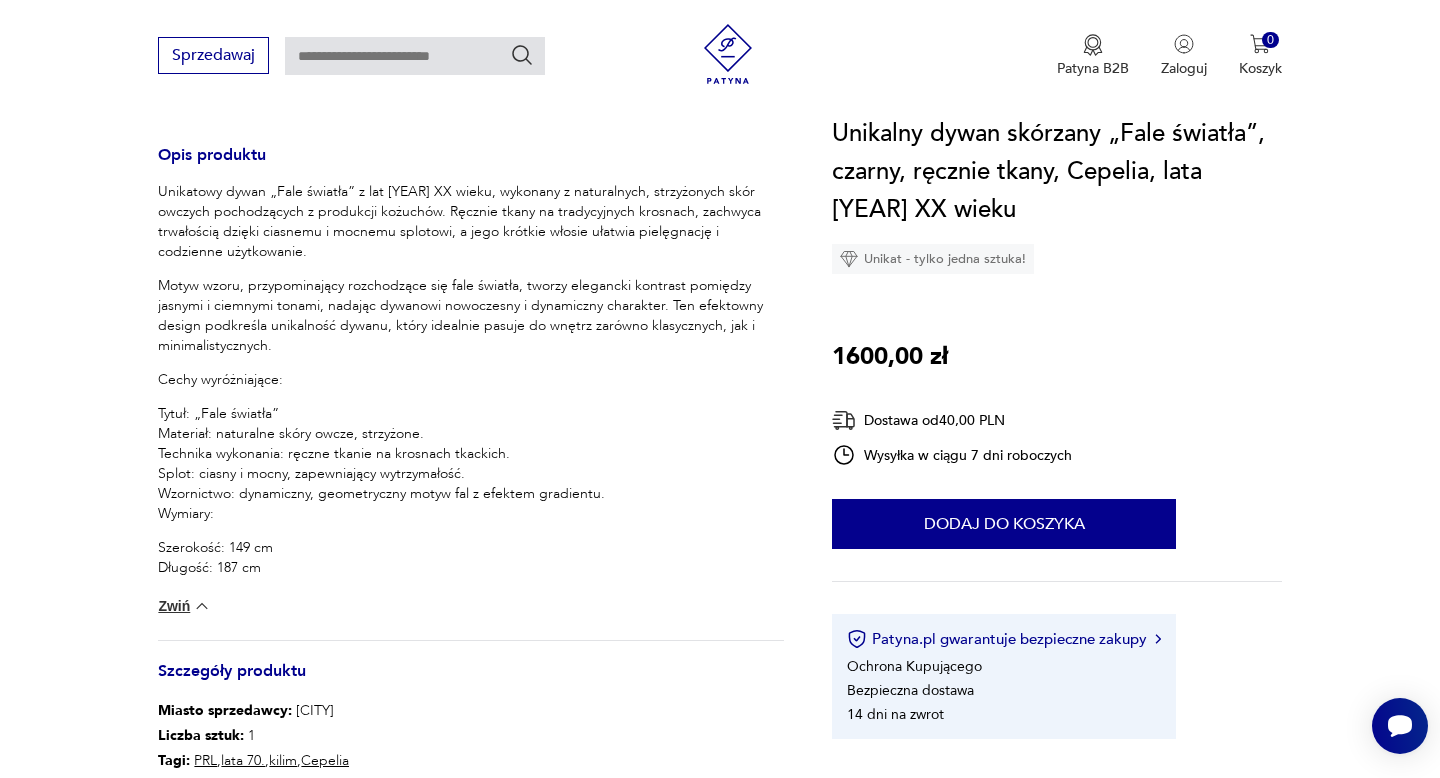 scroll, scrollTop: 797, scrollLeft: 0, axis: vertical 